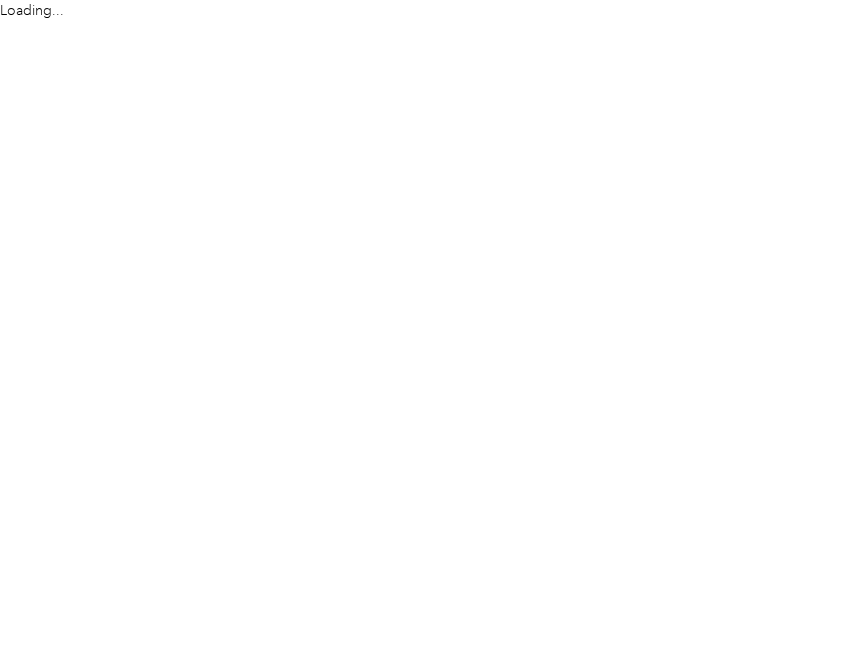 scroll, scrollTop: 0, scrollLeft: 0, axis: both 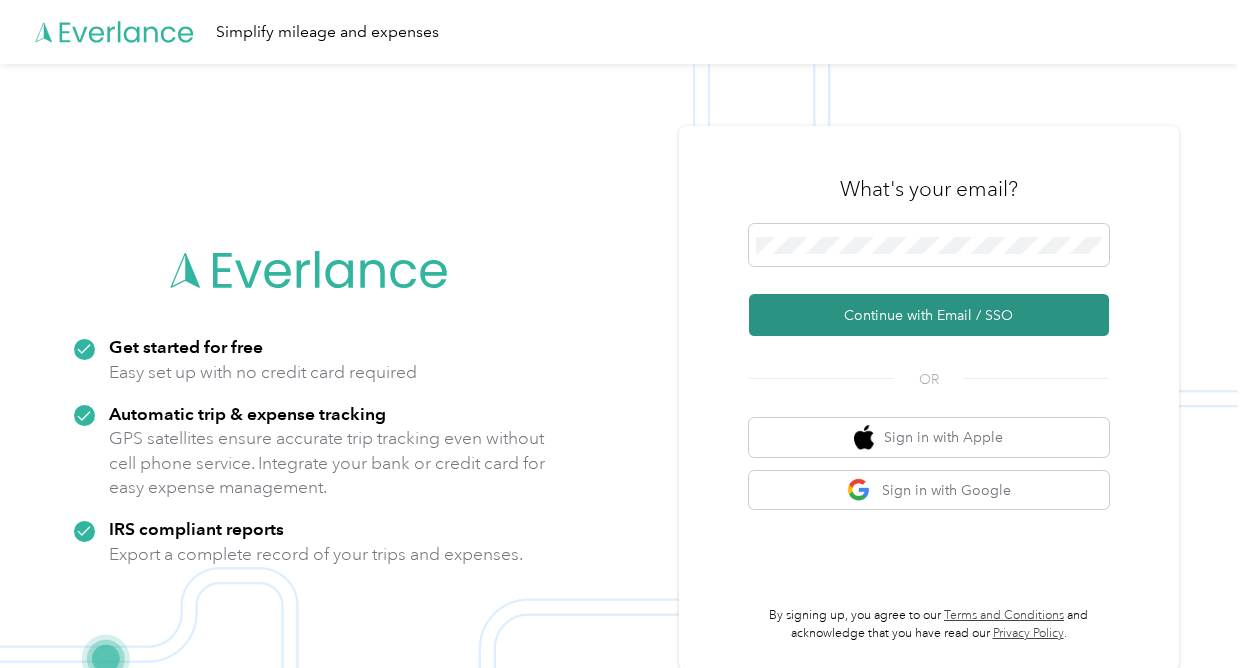 click on "Continue with Email / SSO" at bounding box center [929, 315] 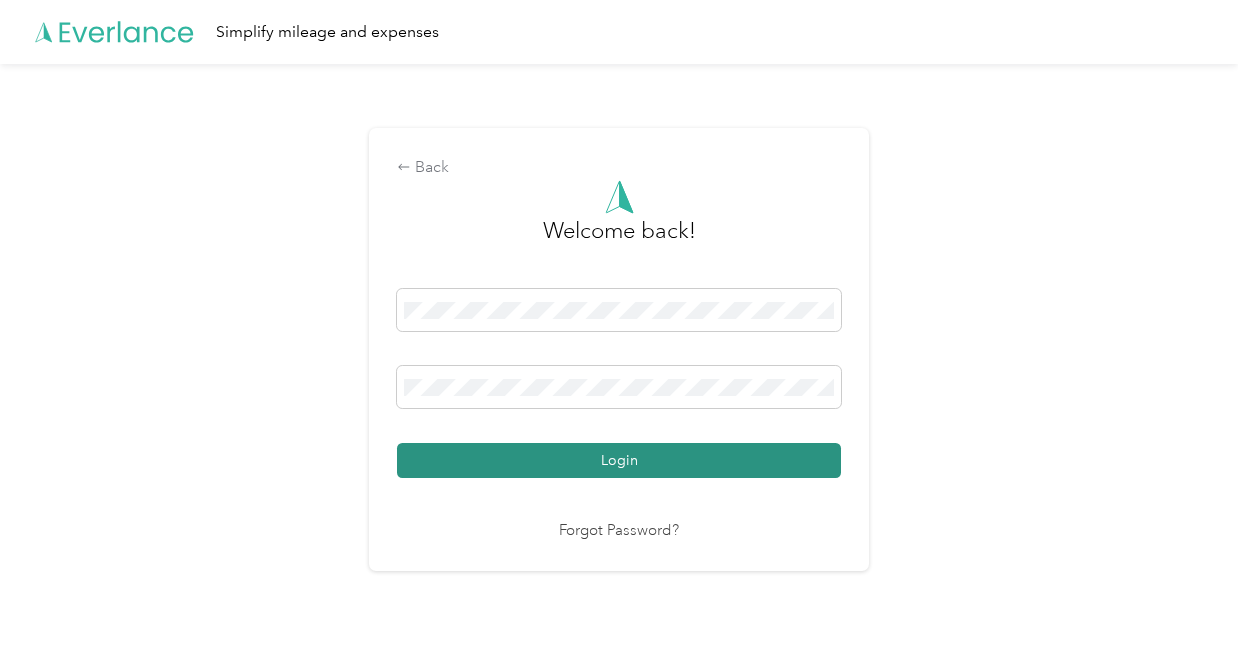 click on "Login" at bounding box center [619, 460] 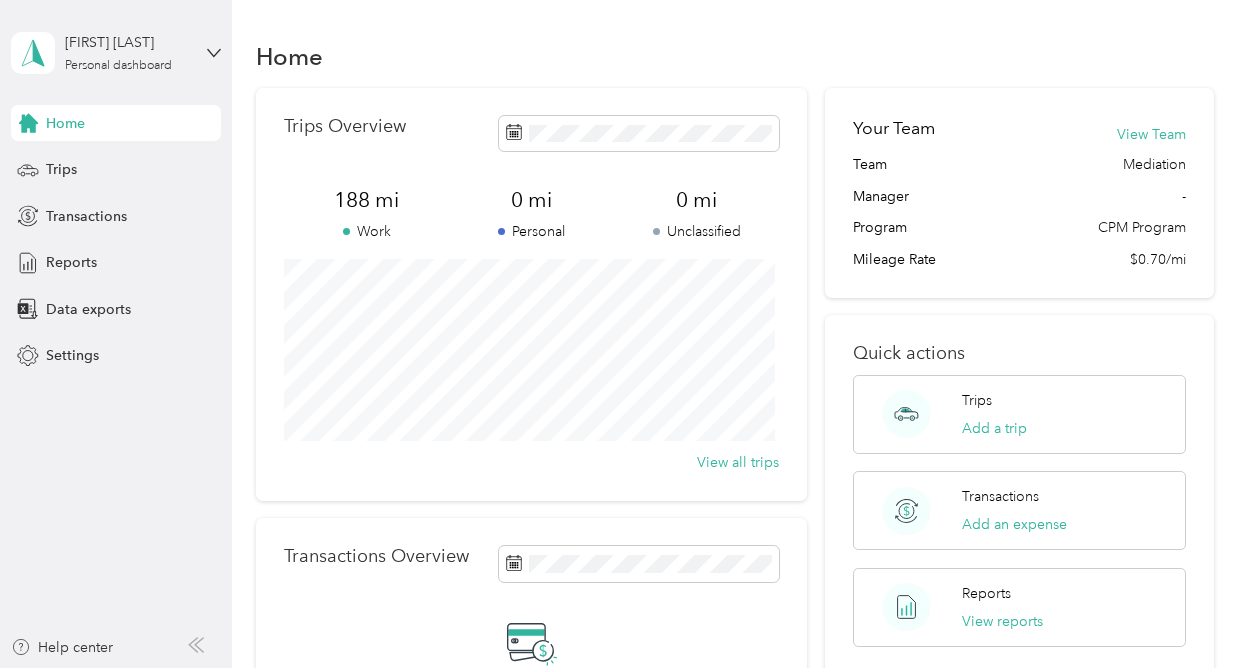 click on "Home Trips Transactions Reports Data exports Settings" at bounding box center (116, 239) 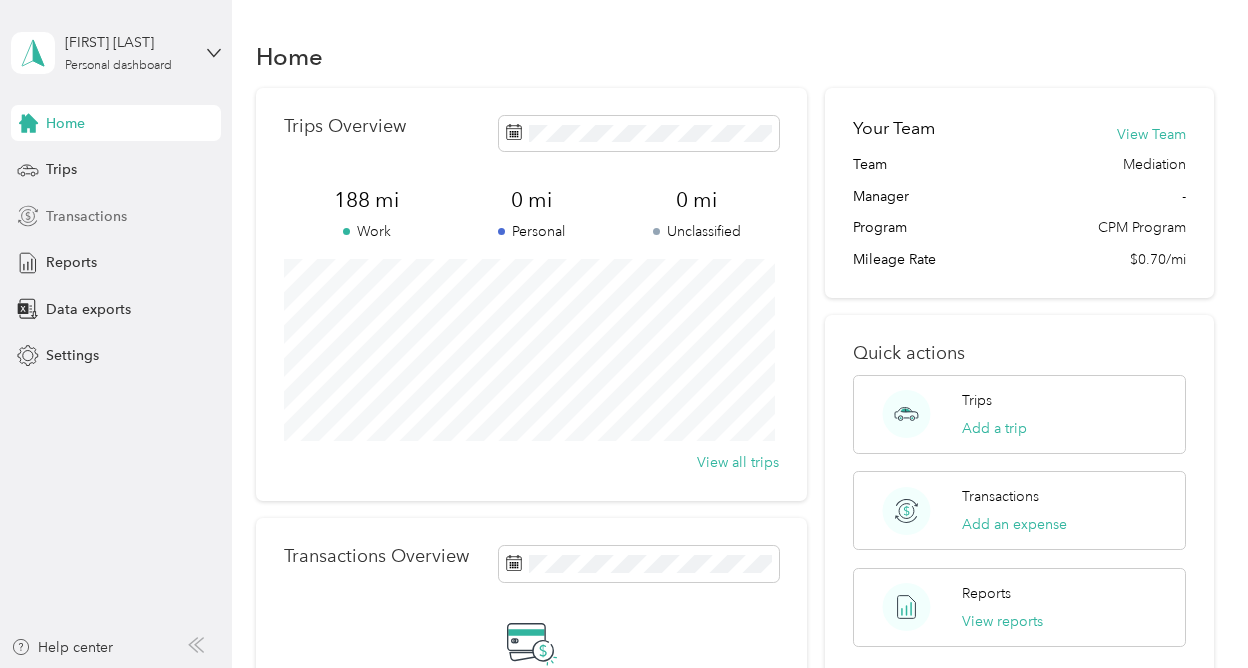 click on "Transactions" at bounding box center [86, 216] 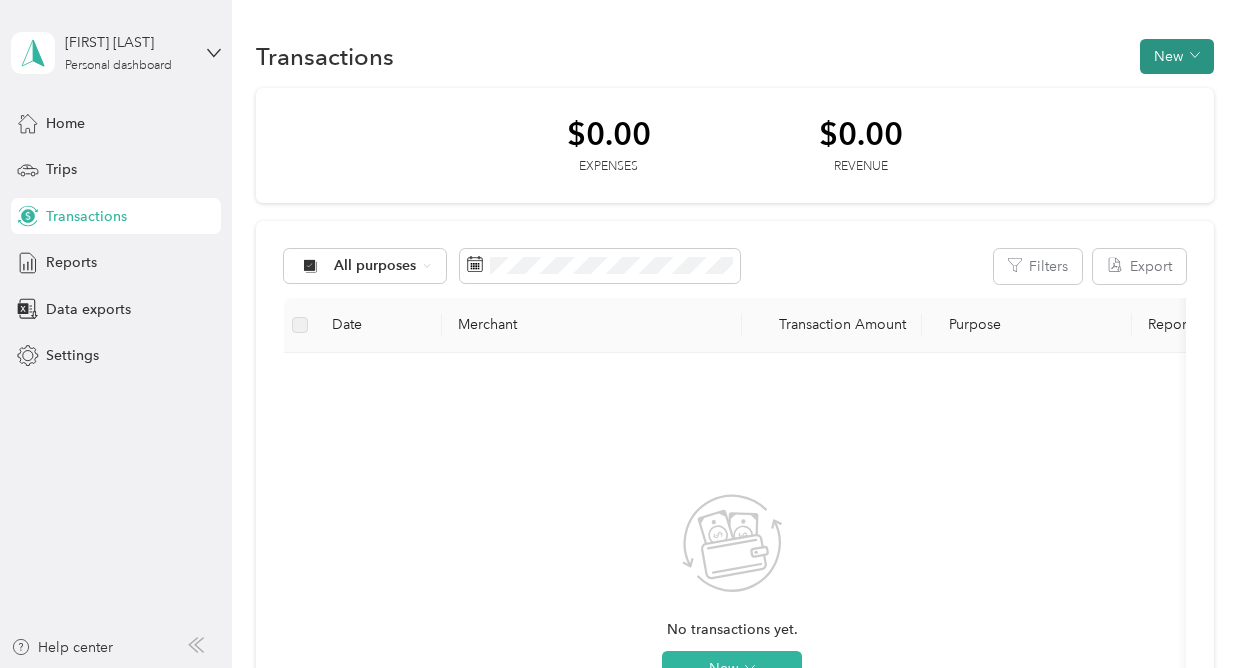 click on "New" at bounding box center (1177, 56) 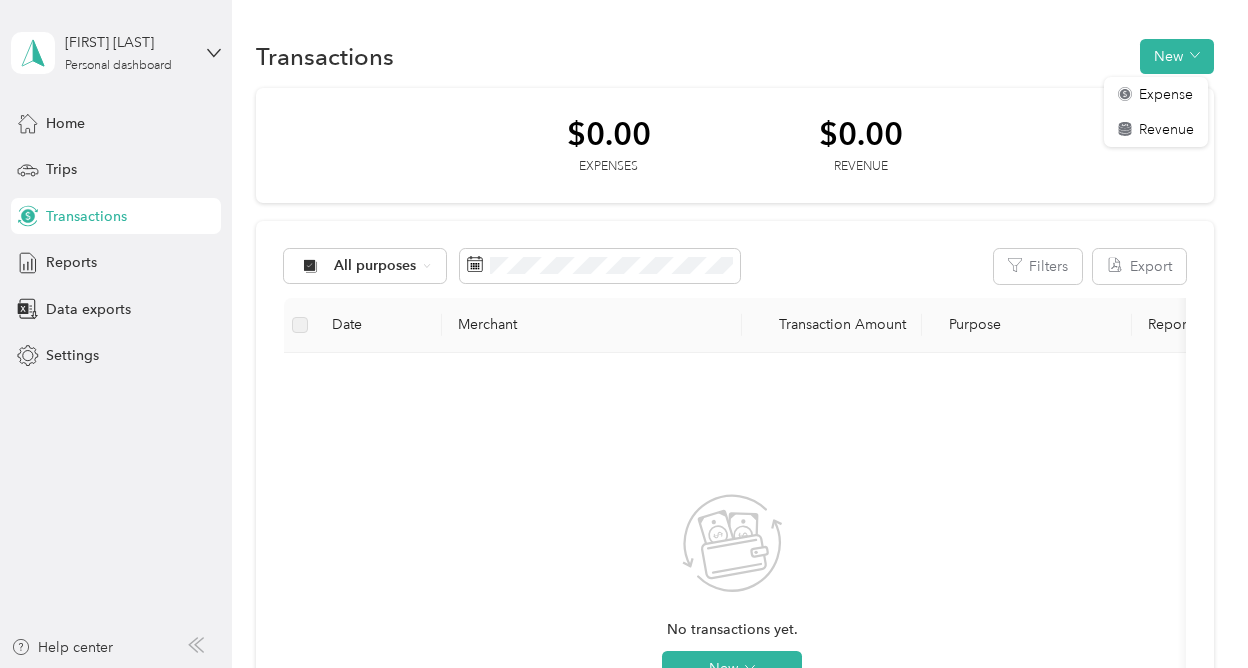 click on "$0.00 Expenses $0.00 Revenue" at bounding box center [734, 146] 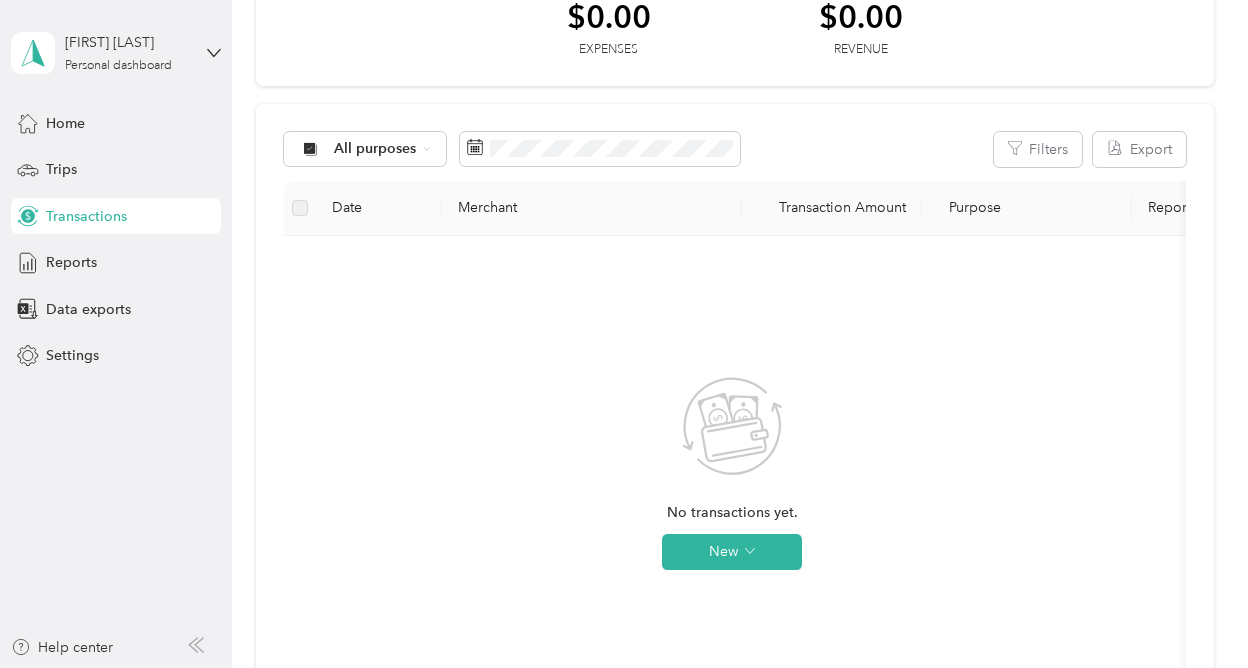 scroll, scrollTop: 0, scrollLeft: 0, axis: both 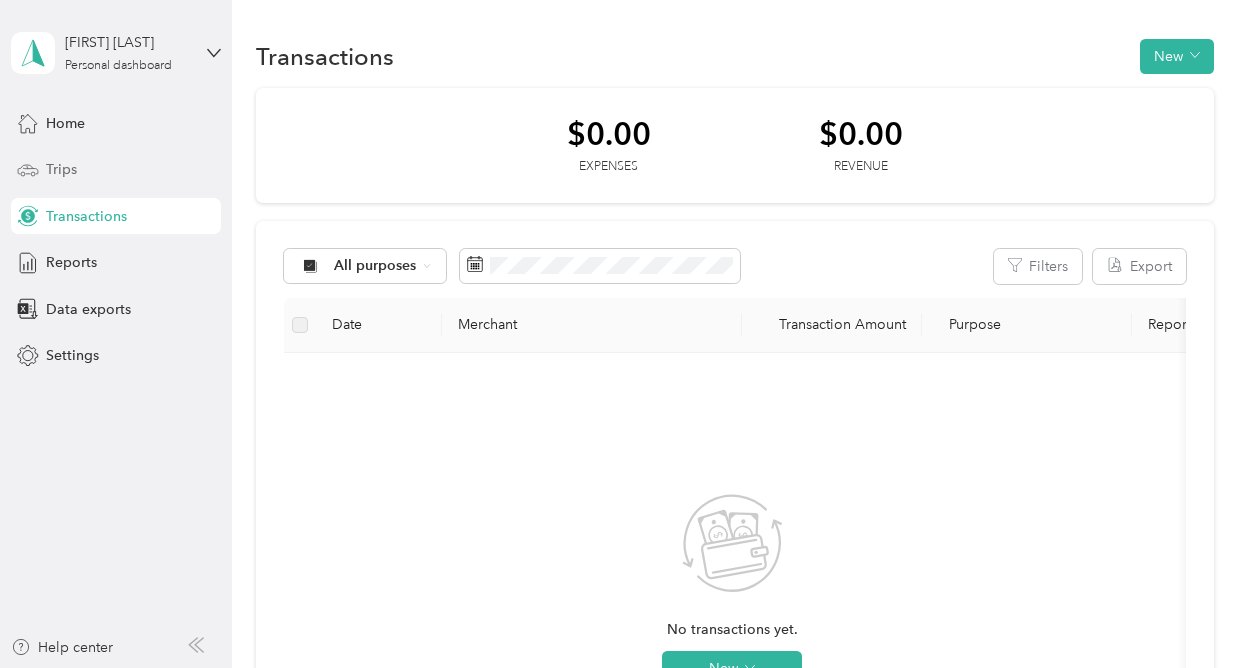click on "Trips" at bounding box center (61, 169) 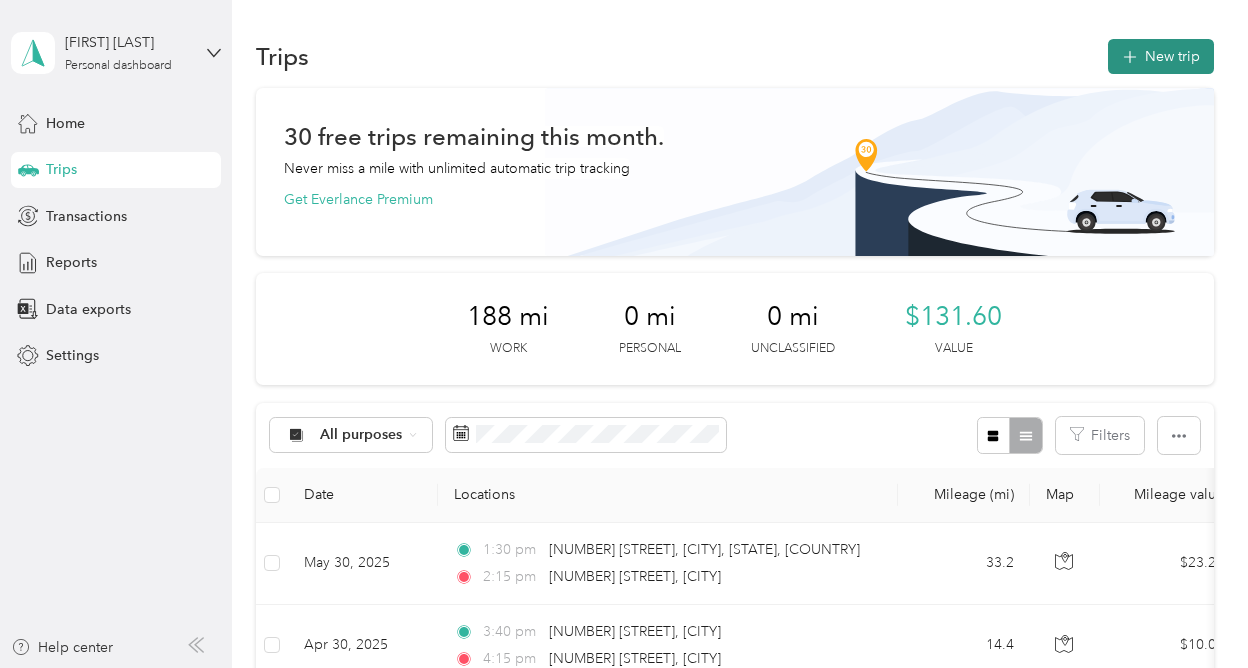 click on "New trip" at bounding box center (1161, 56) 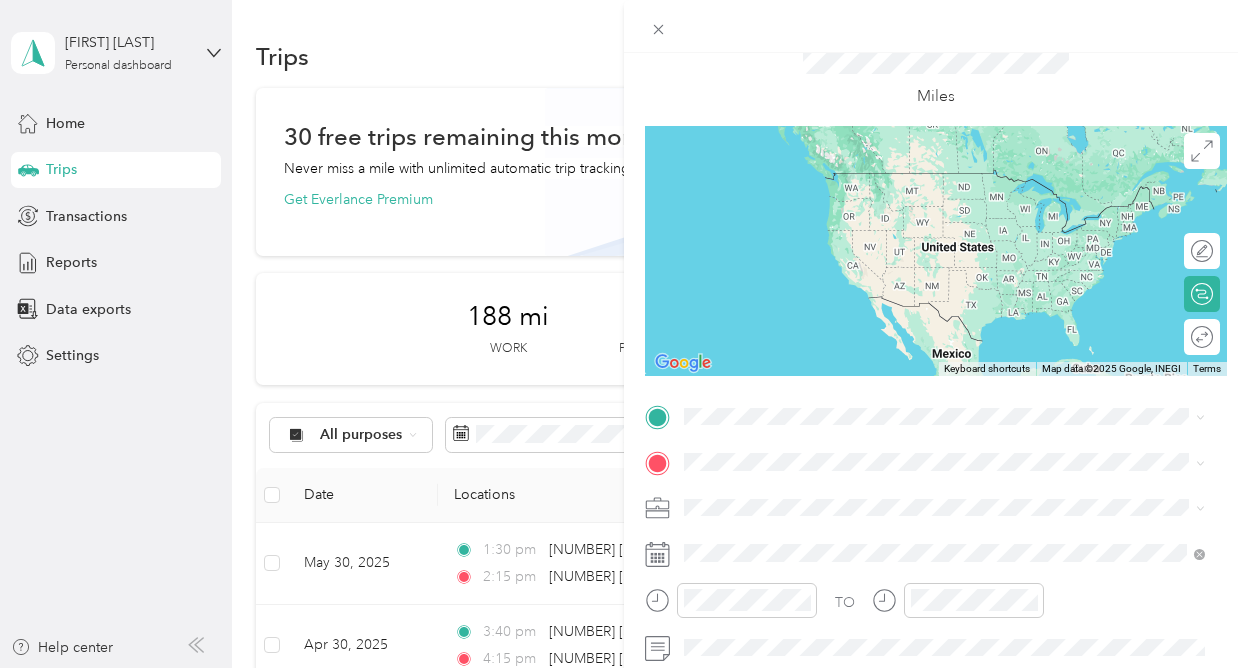 scroll, scrollTop: 78, scrollLeft: 0, axis: vertical 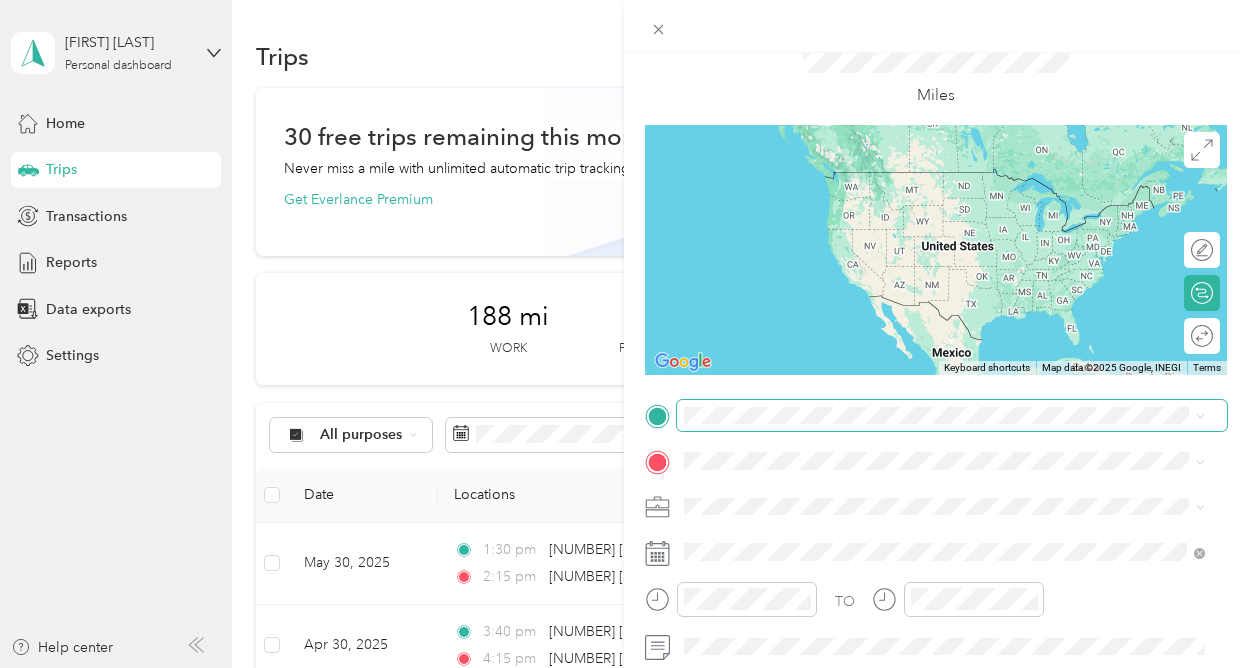 click at bounding box center [952, 416] 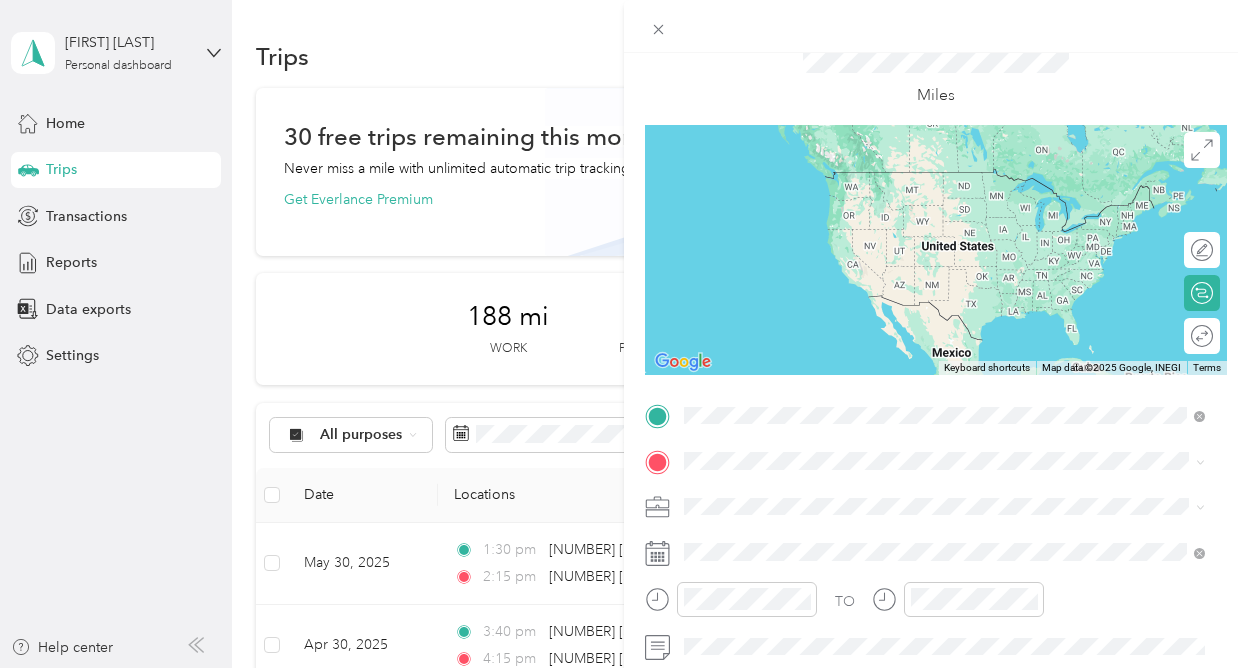 click on "[NUMBER] [STREET]
[CITY], [STATE] [POSTAL_CODE], [COUNTRY]" at bounding box center [866, 180] 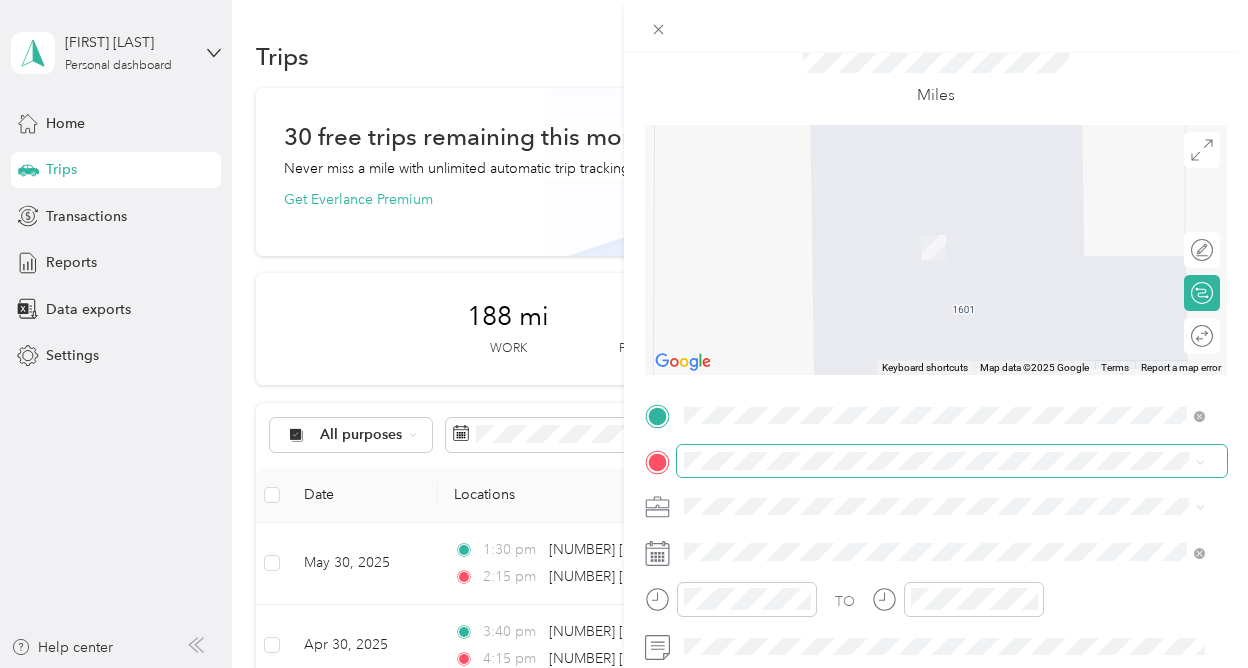 click at bounding box center [952, 461] 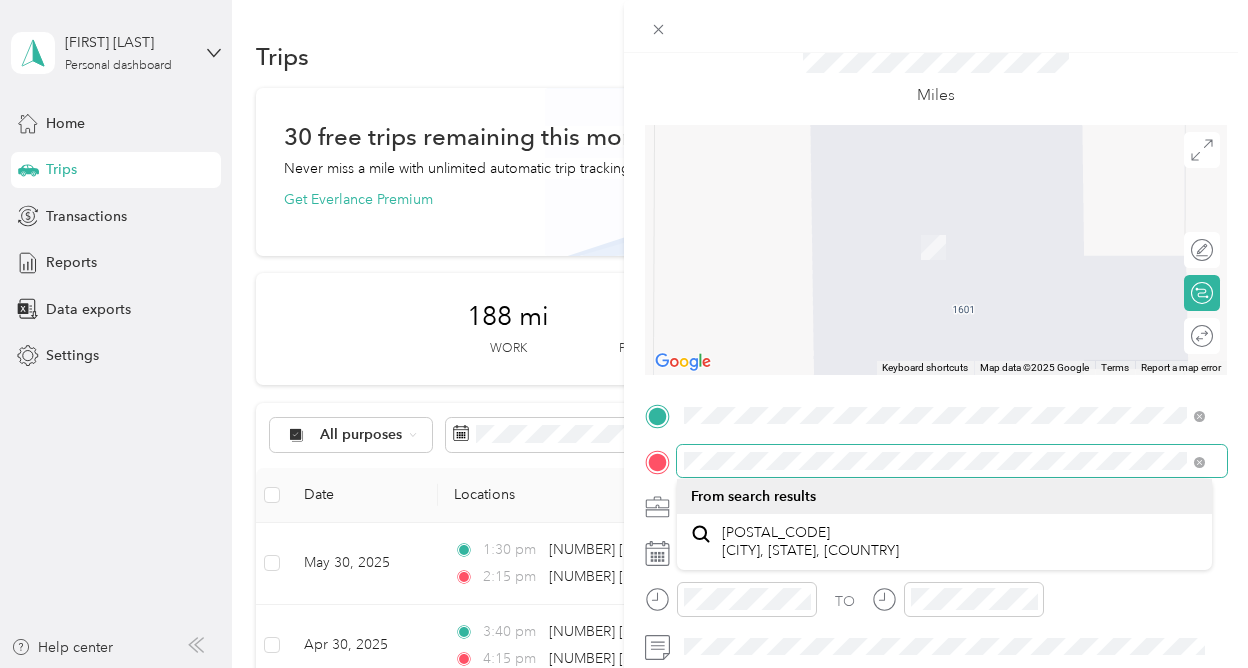 click at bounding box center [936, 461] 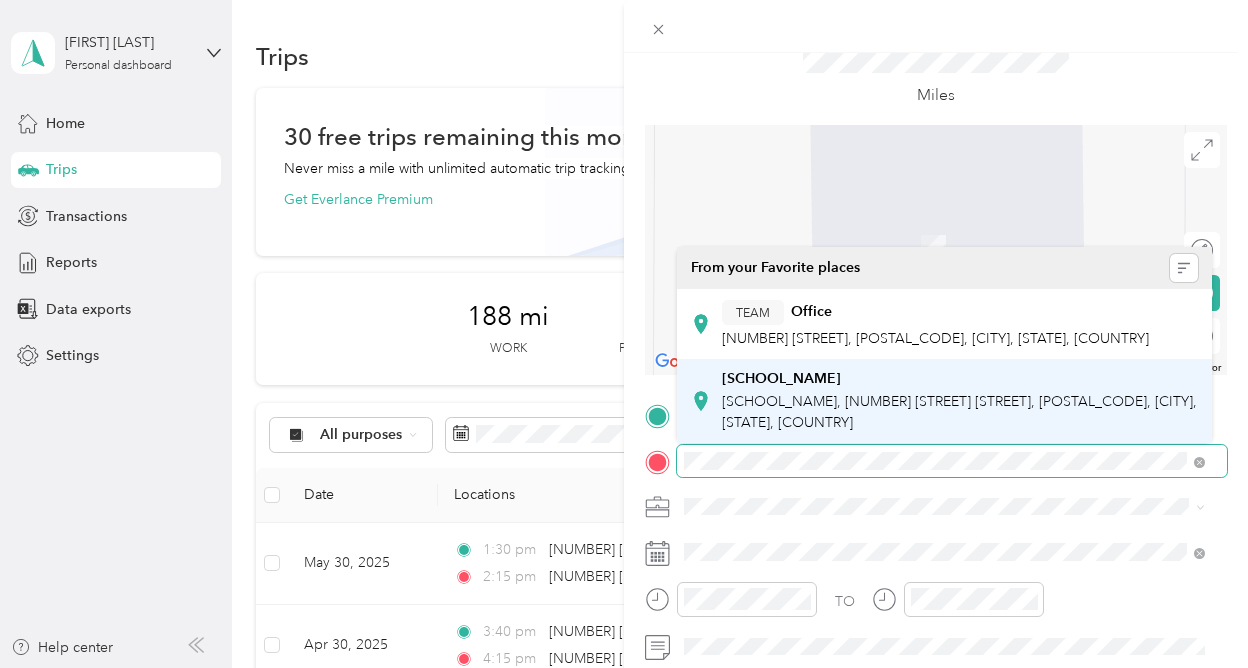 scroll, scrollTop: 0, scrollLeft: 210, axis: horizontal 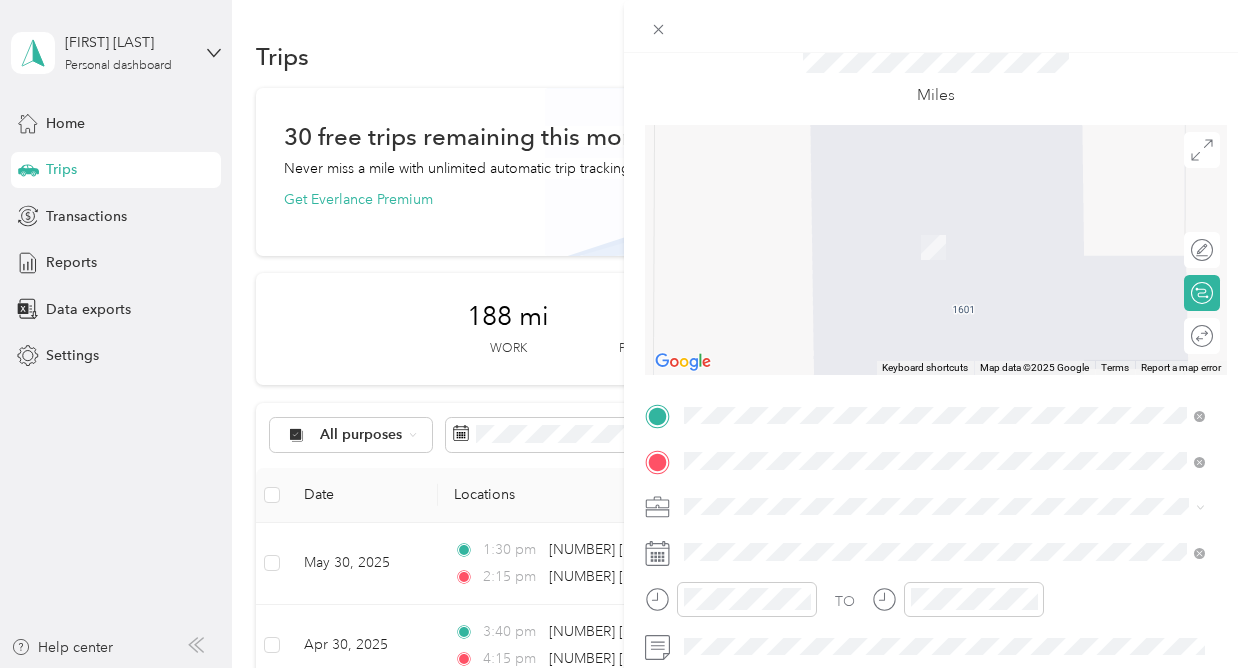click on "[NUMBER] [STREET]
[CITY], [STATE] [POSTAL_CODE], [COUNTRY]" at bounding box center (866, 226) 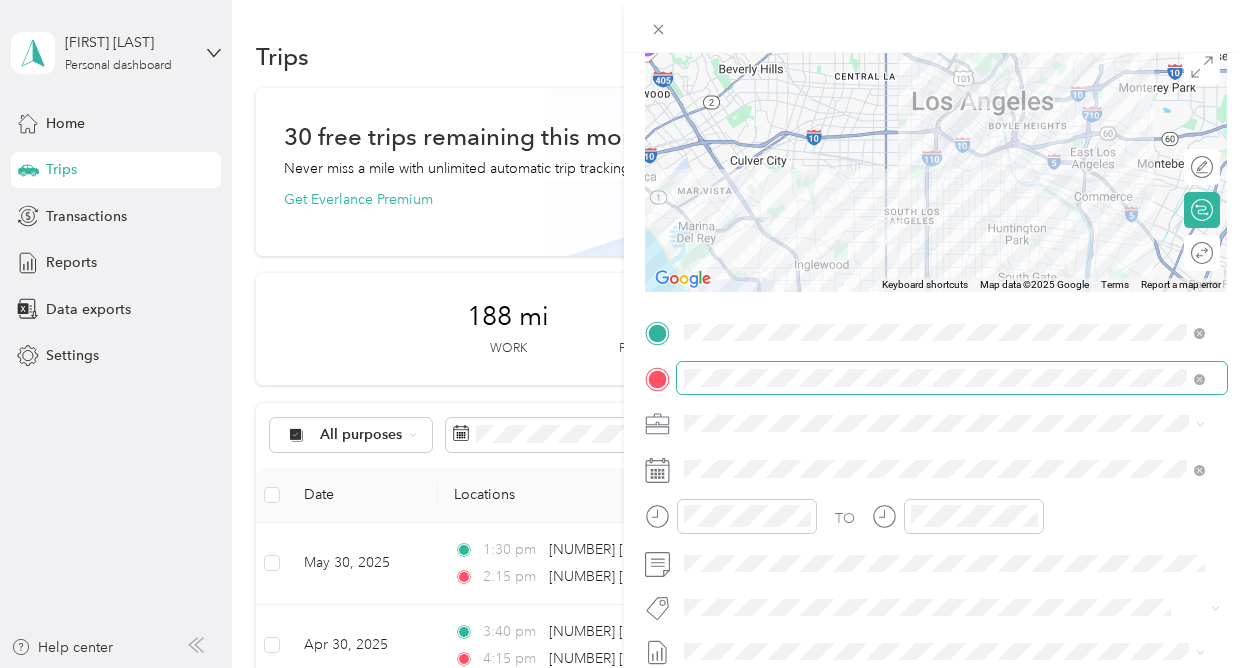 scroll, scrollTop: 165, scrollLeft: 0, axis: vertical 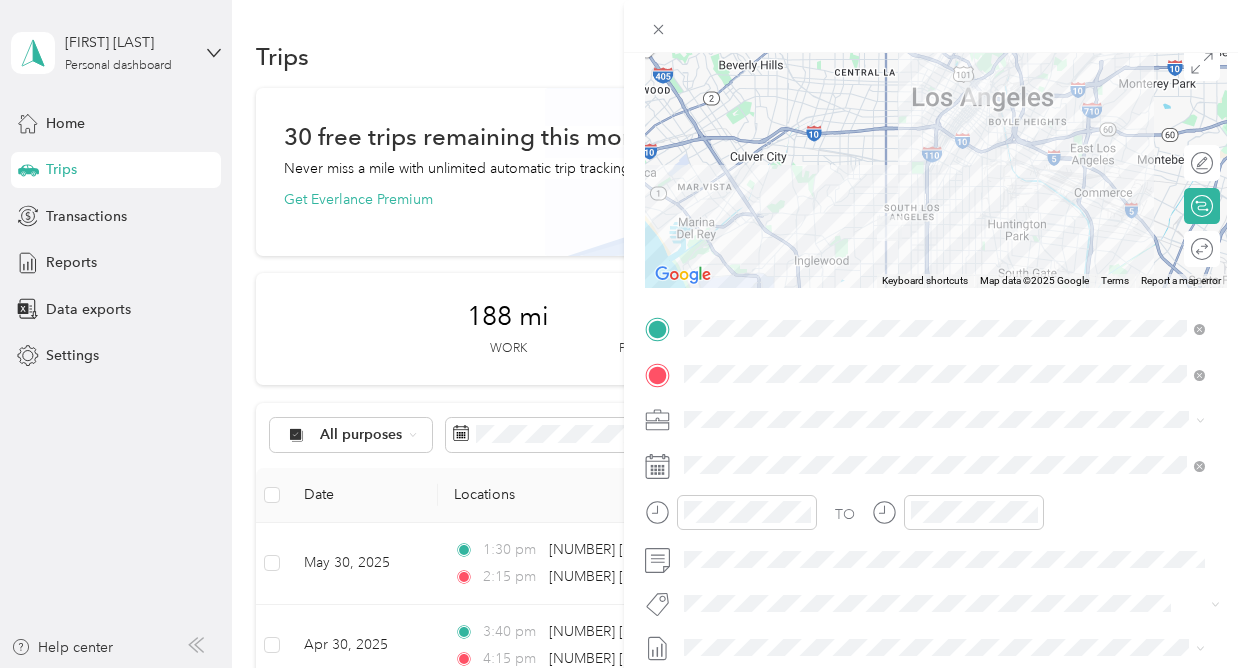 click on "DRP VORS" at bounding box center [944, 233] 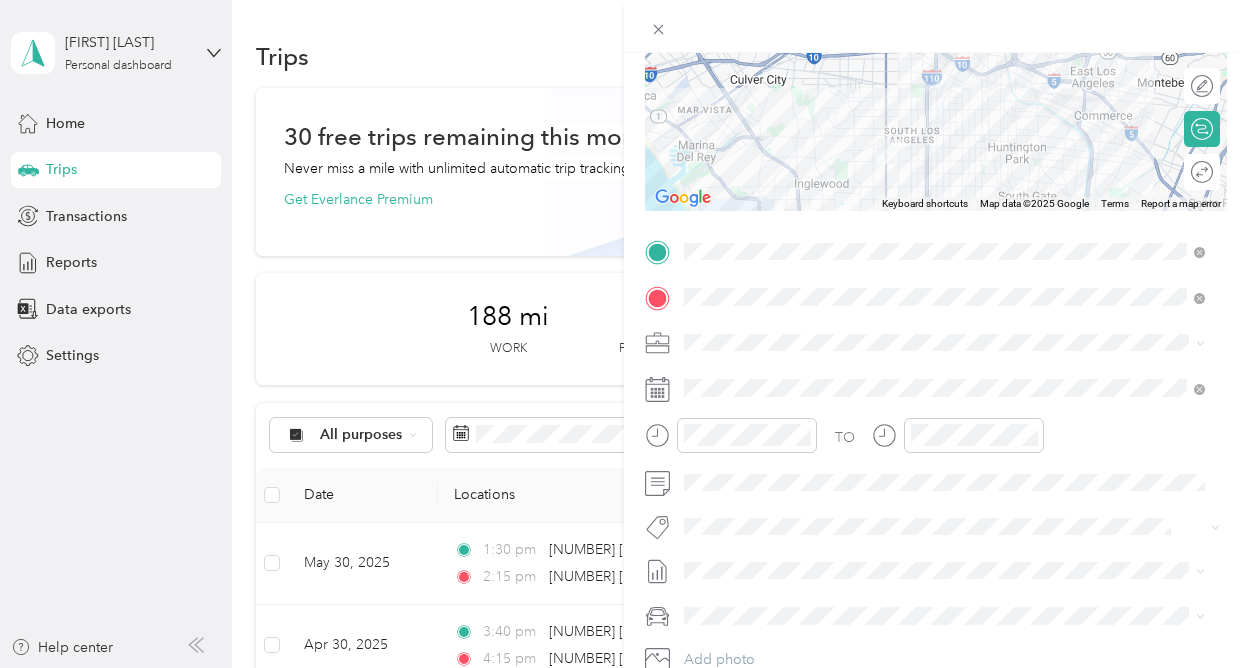scroll, scrollTop: 241, scrollLeft: 0, axis: vertical 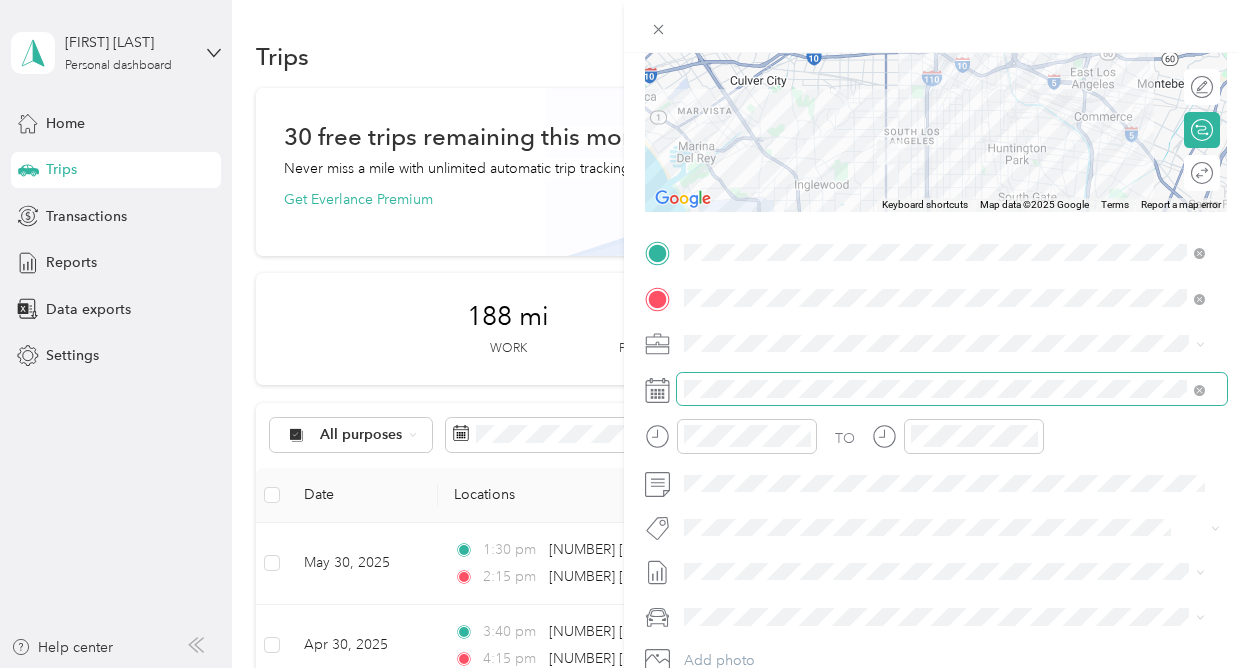 click at bounding box center (952, 389) 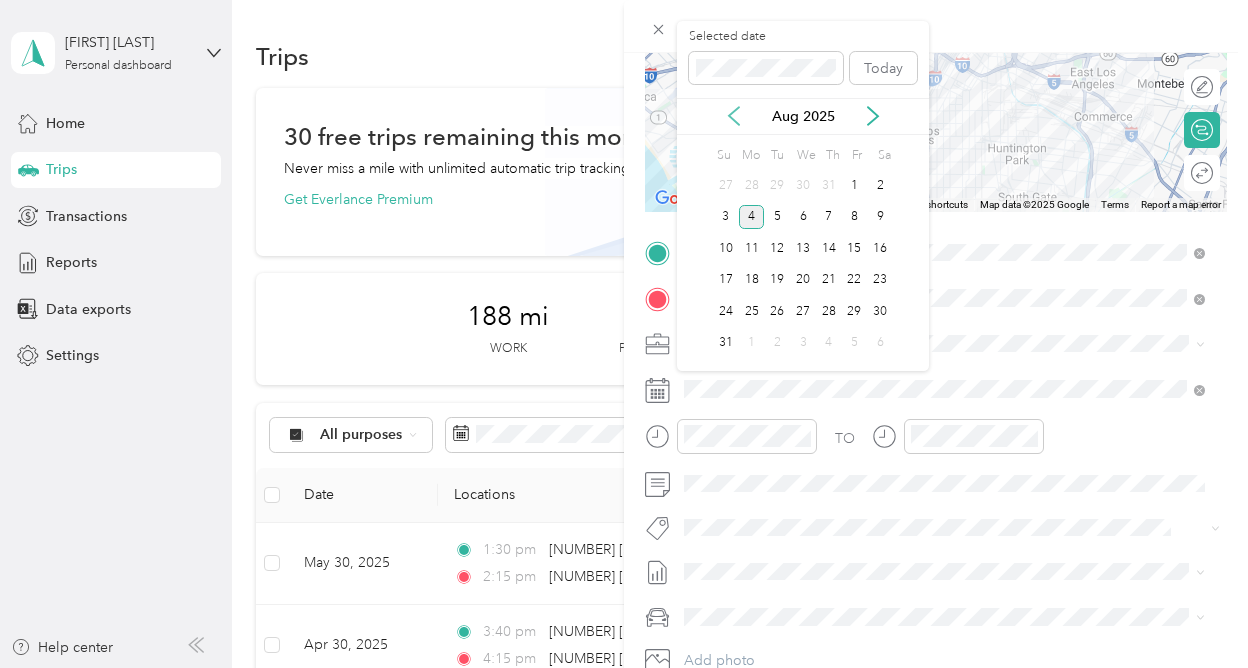 click 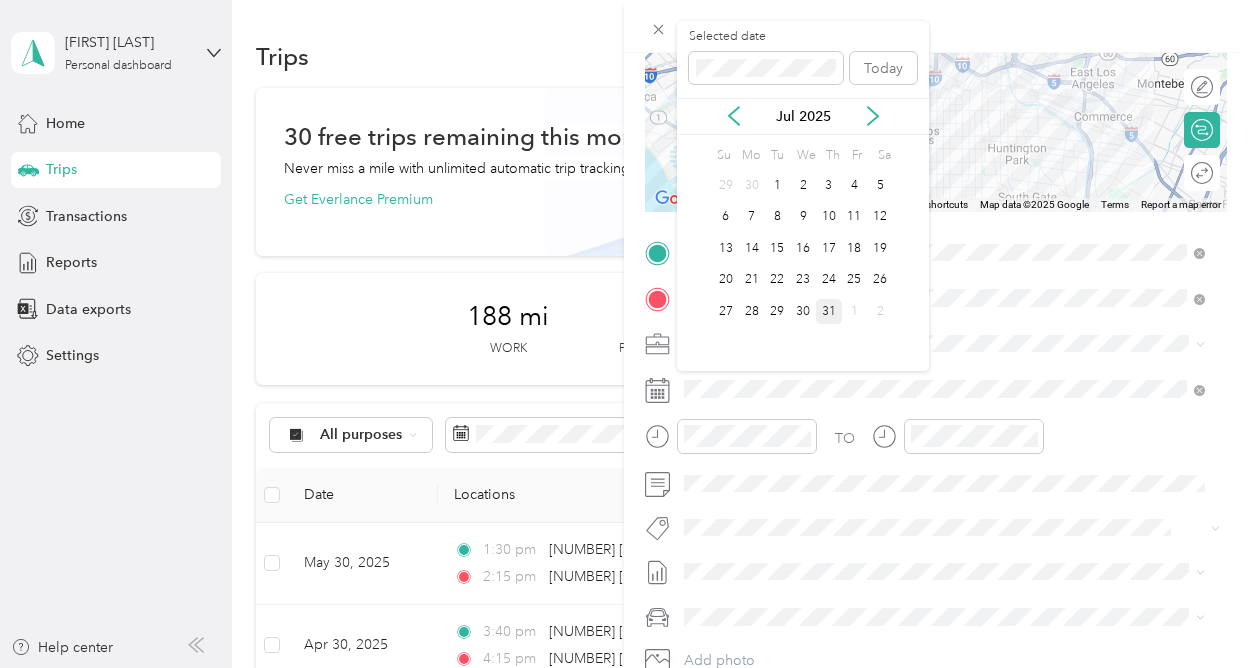click on "31" at bounding box center [829, 311] 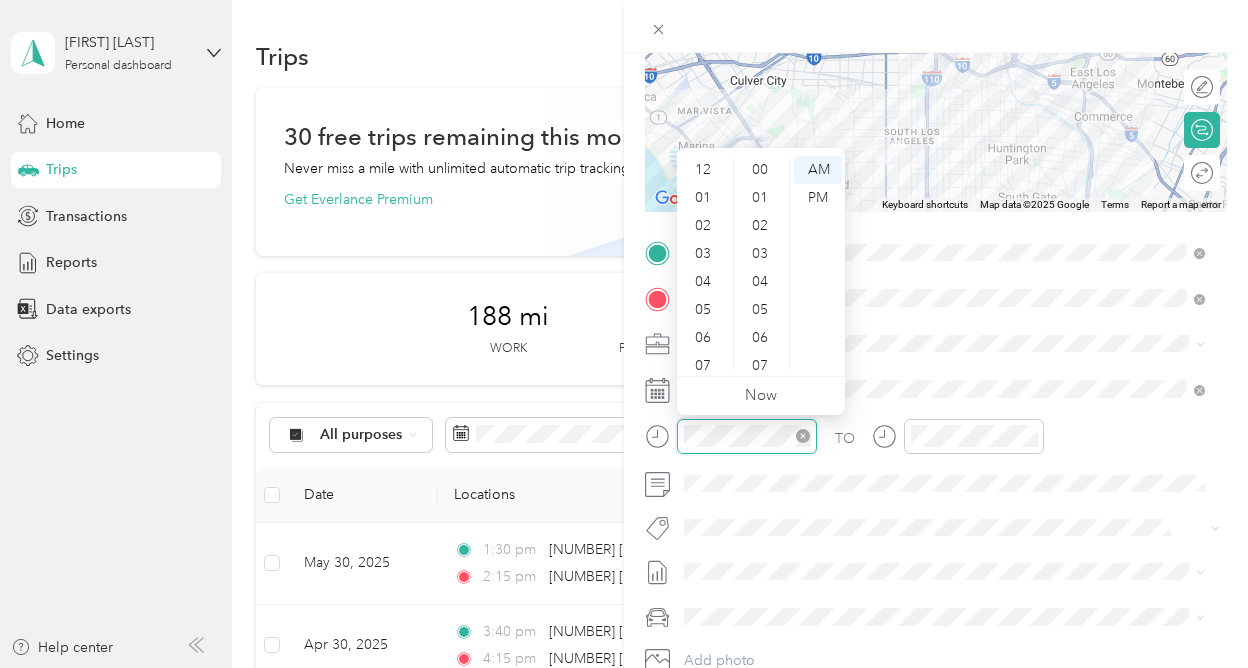scroll, scrollTop: 1316, scrollLeft: 0, axis: vertical 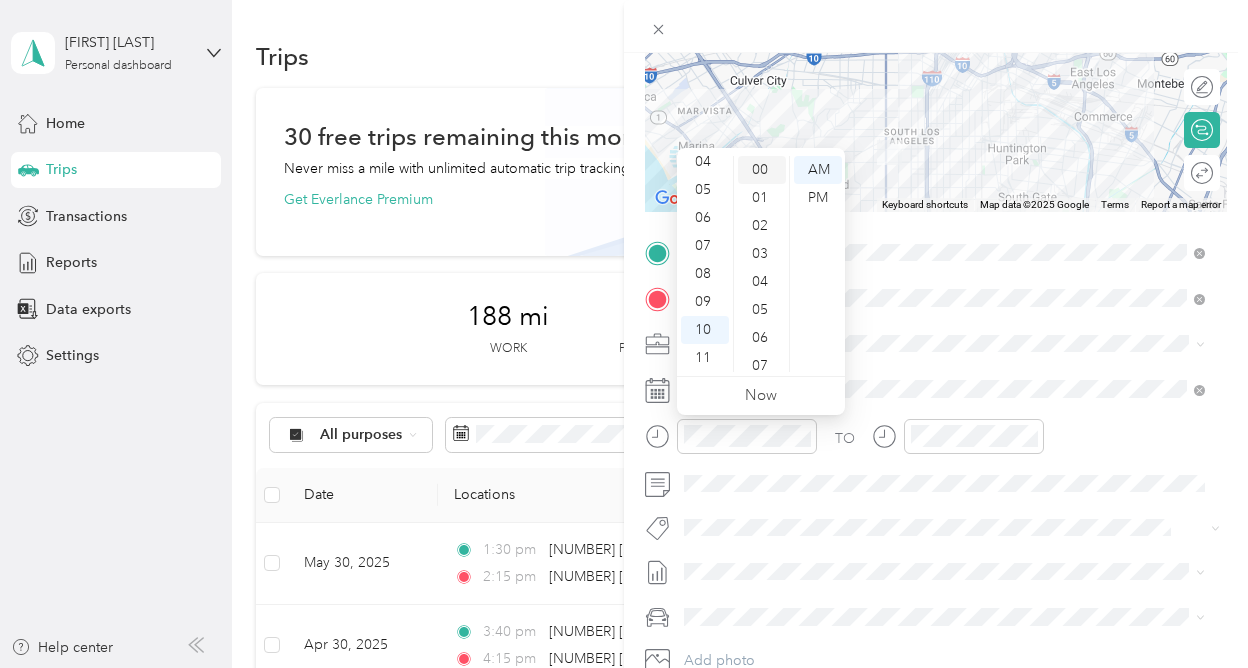 click on "00" at bounding box center (762, 170) 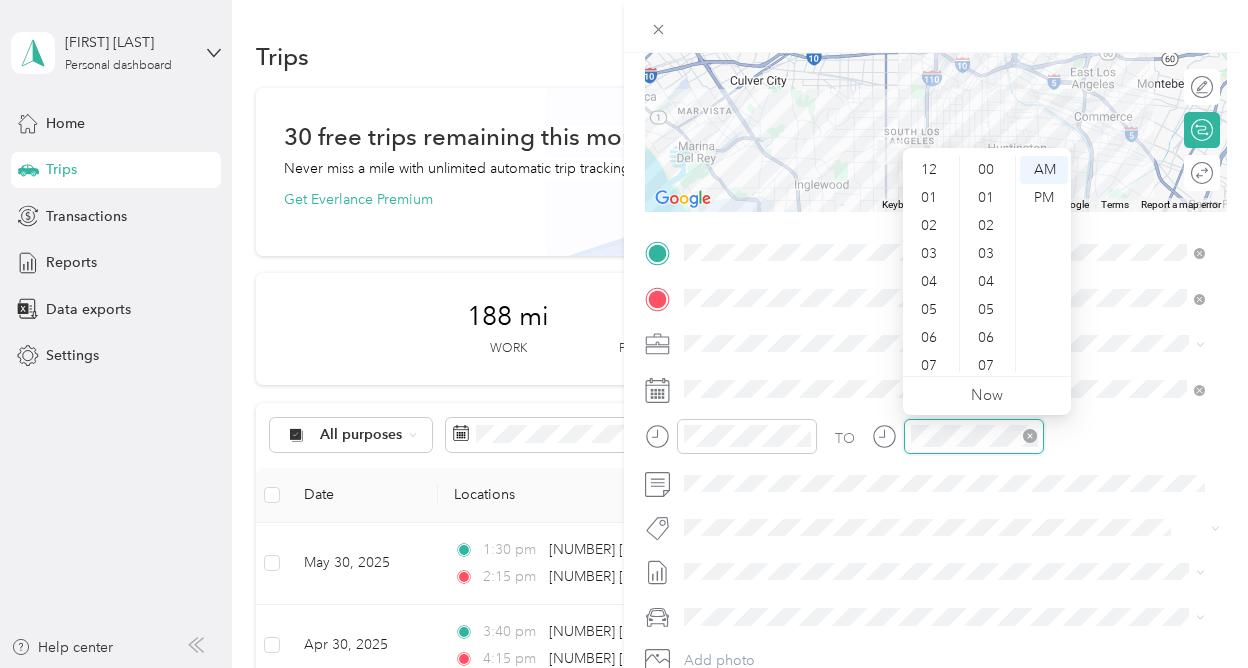 scroll, scrollTop: 1316, scrollLeft: 0, axis: vertical 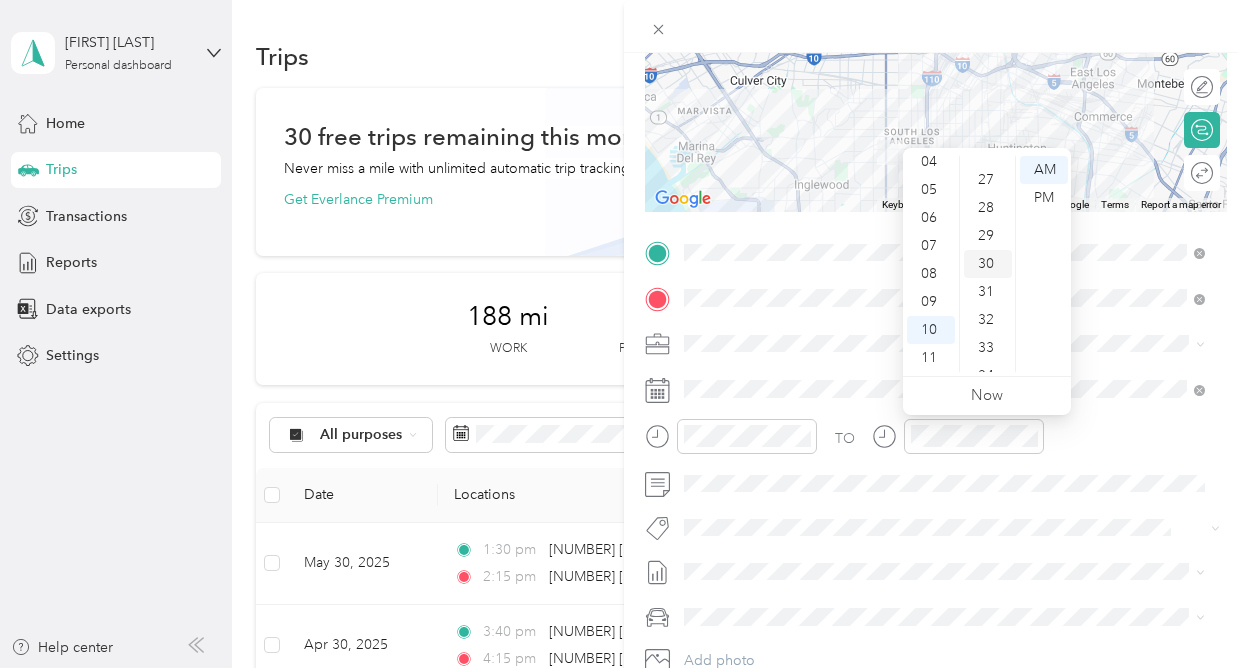 click on "30" at bounding box center (988, 264) 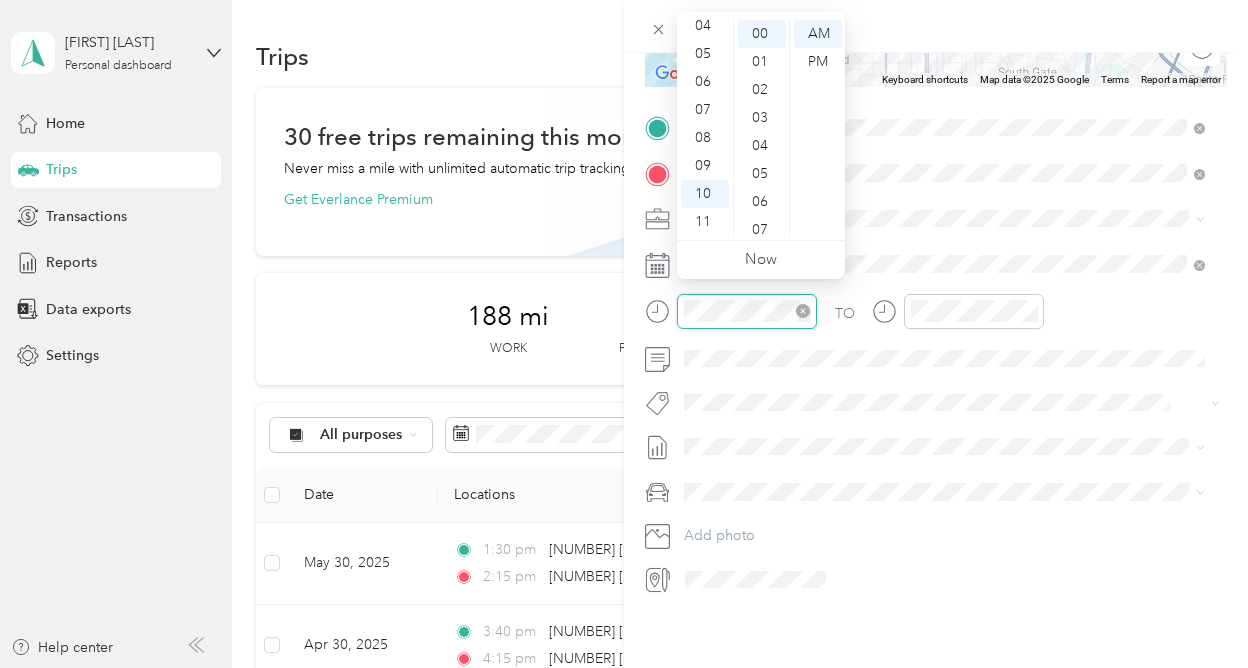 scroll, scrollTop: 0, scrollLeft: 0, axis: both 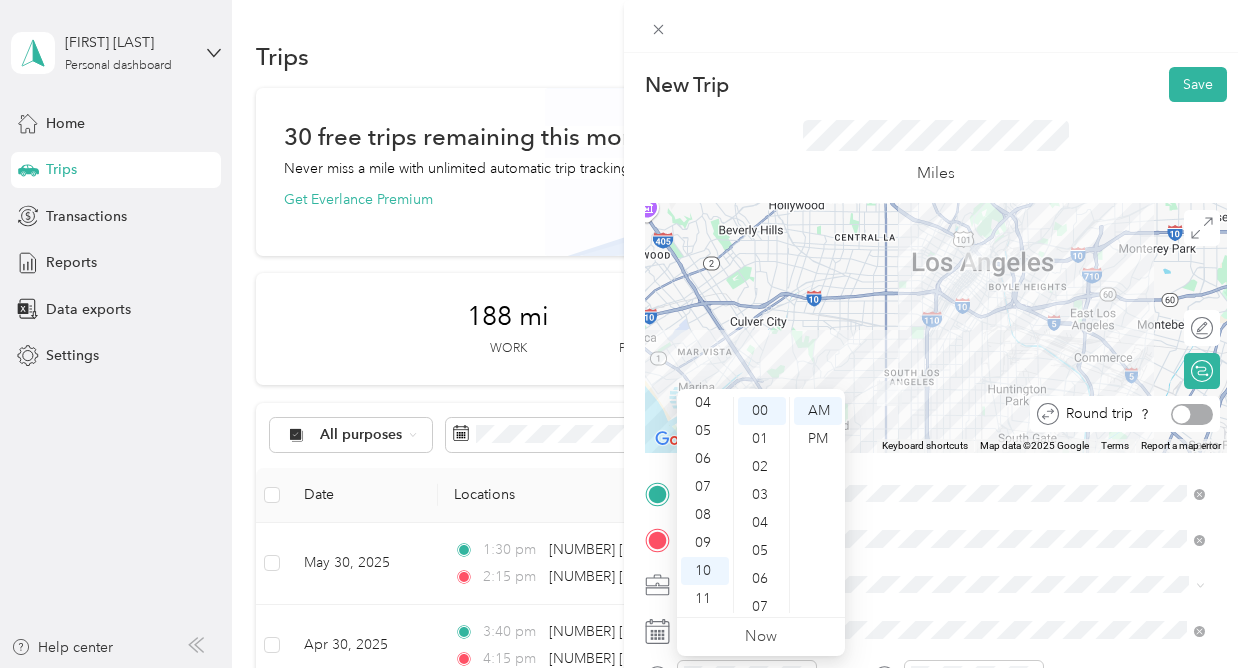 click at bounding box center [1192, 414] 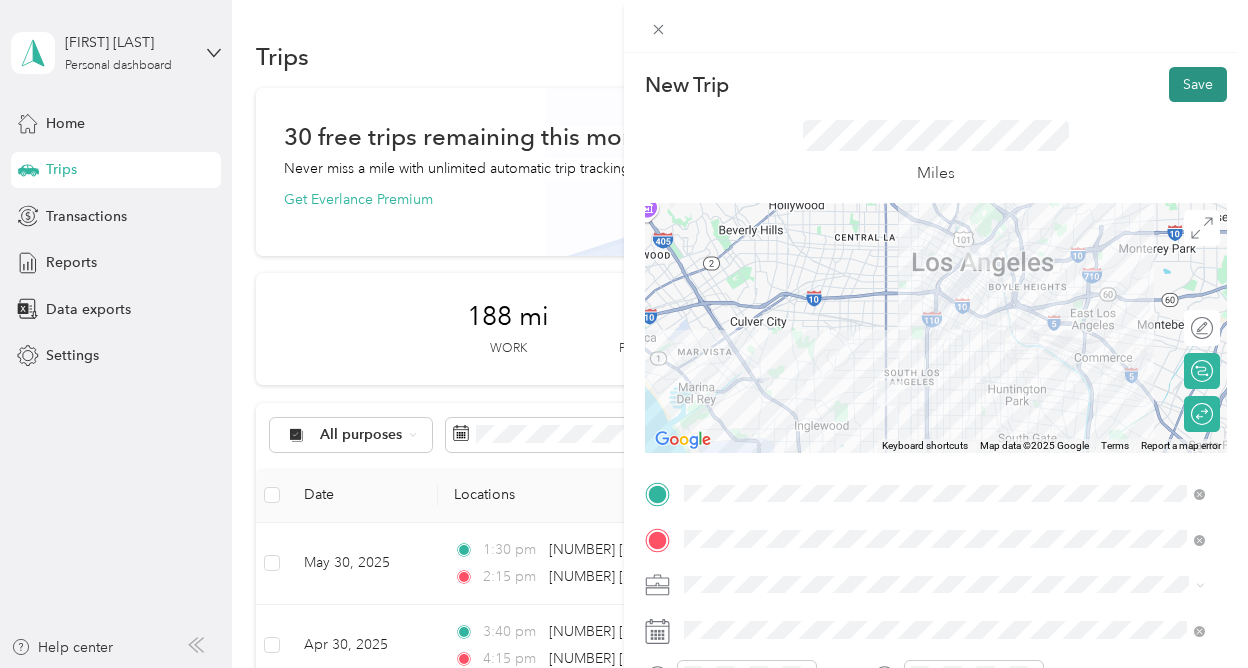 click on "Save" at bounding box center [1198, 84] 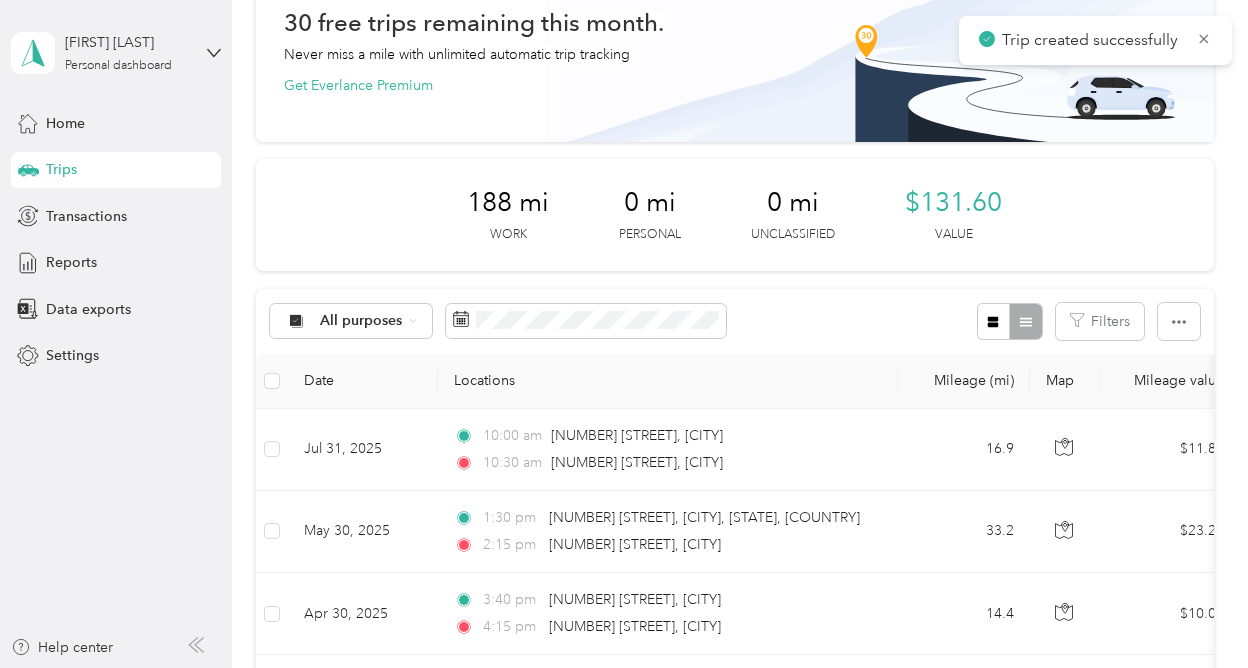 scroll, scrollTop: 97, scrollLeft: 0, axis: vertical 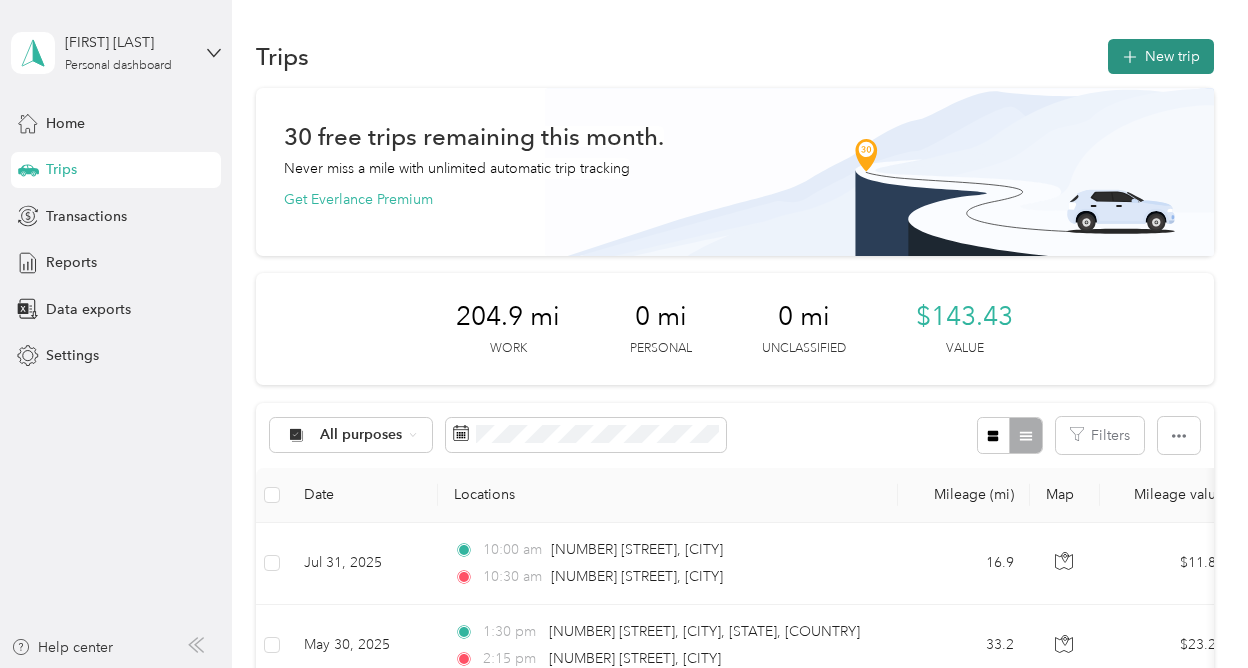 click on "New trip" at bounding box center (1161, 56) 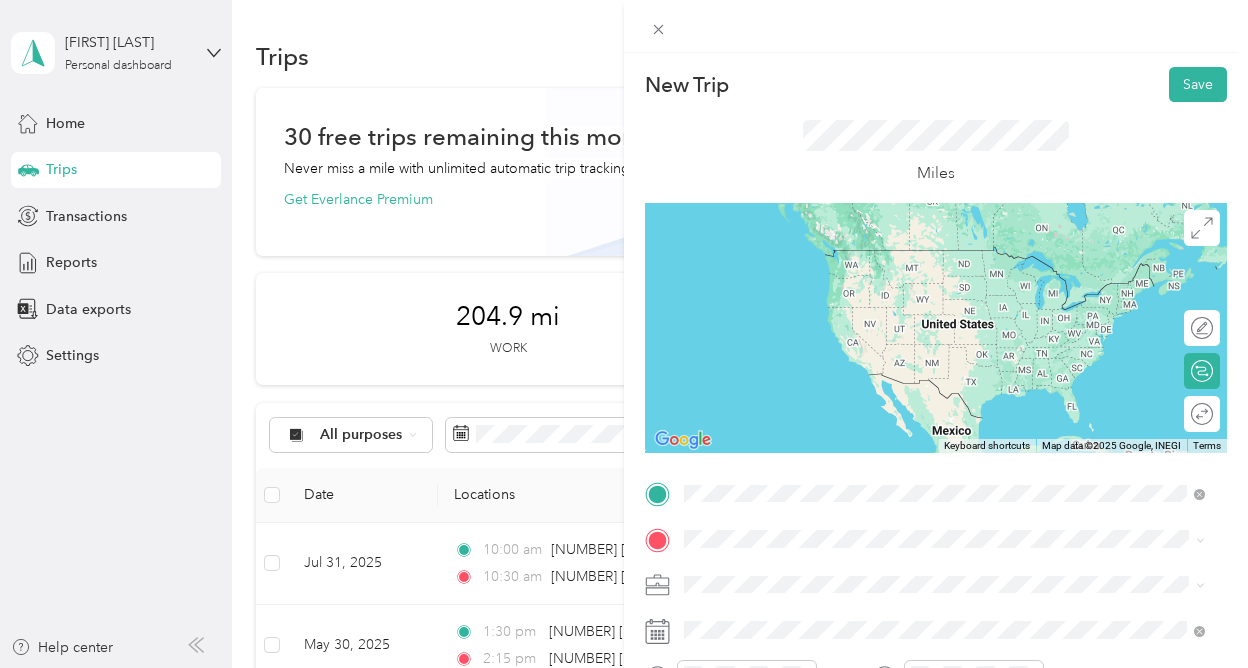 click on "[NUMBER] [STREET]
[CITY], [STATE] [POSTAL_CODE], [COUNTRY]" at bounding box center [866, 258] 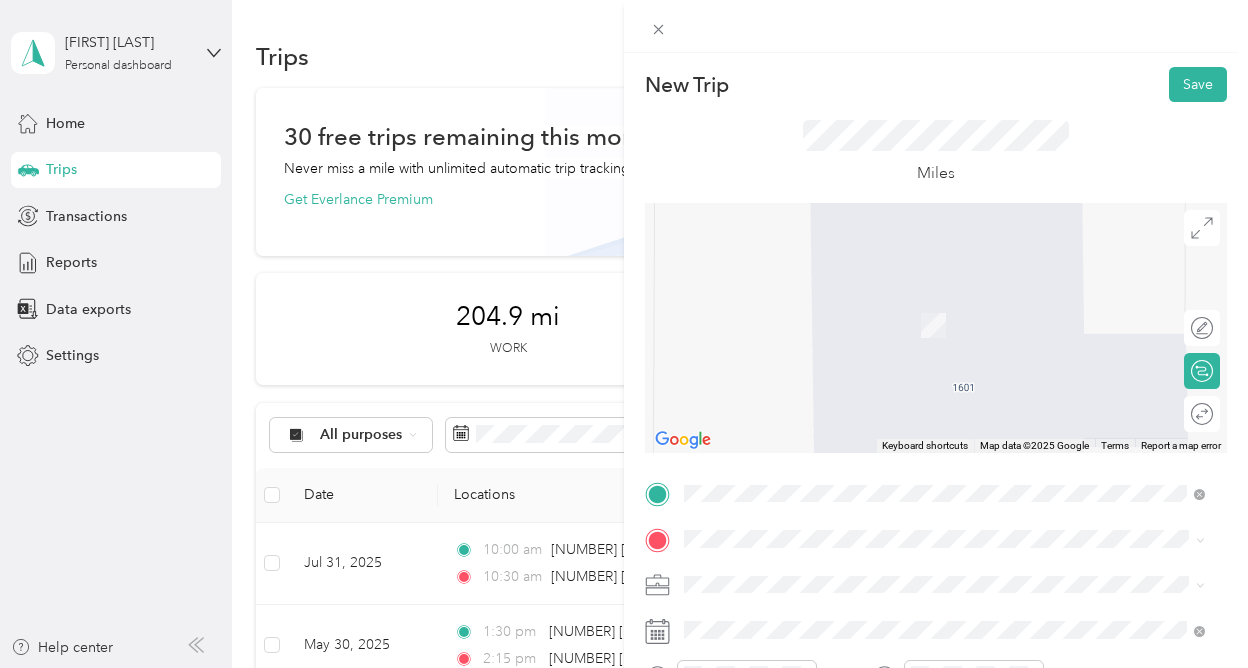 click on "[NUMBER] [STREET]
[CITY], [STATE] [POSTAL_CODE], [COUNTRY]" at bounding box center (866, 298) 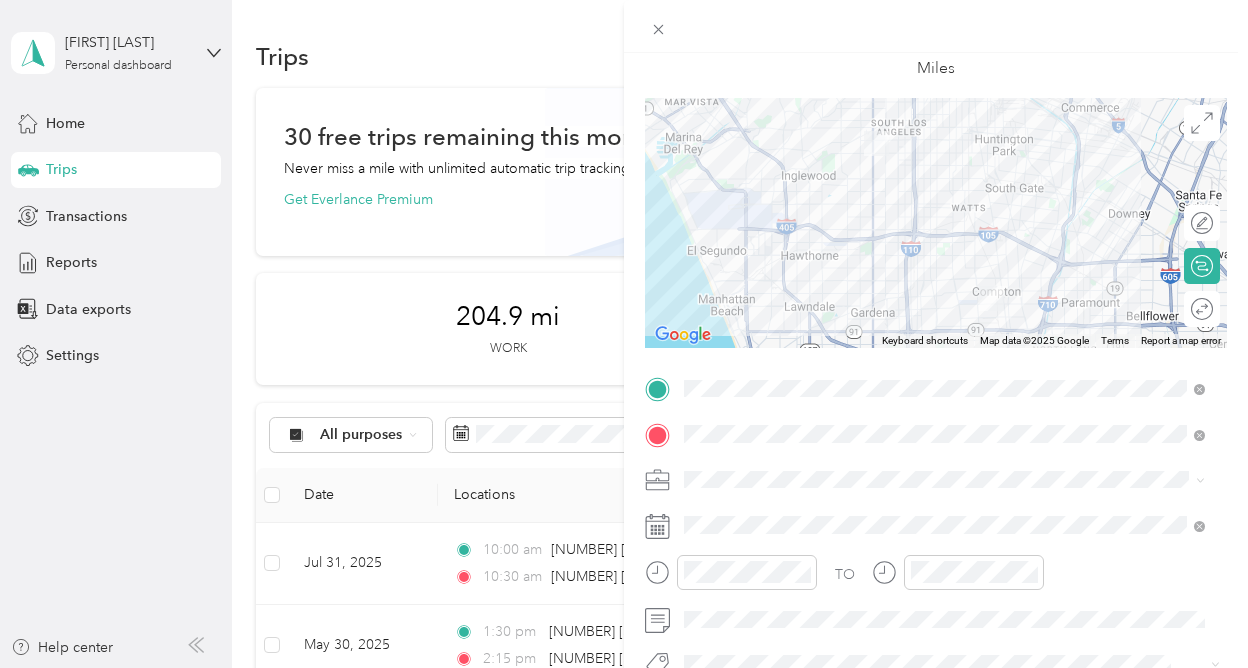 scroll, scrollTop: 197, scrollLeft: 0, axis: vertical 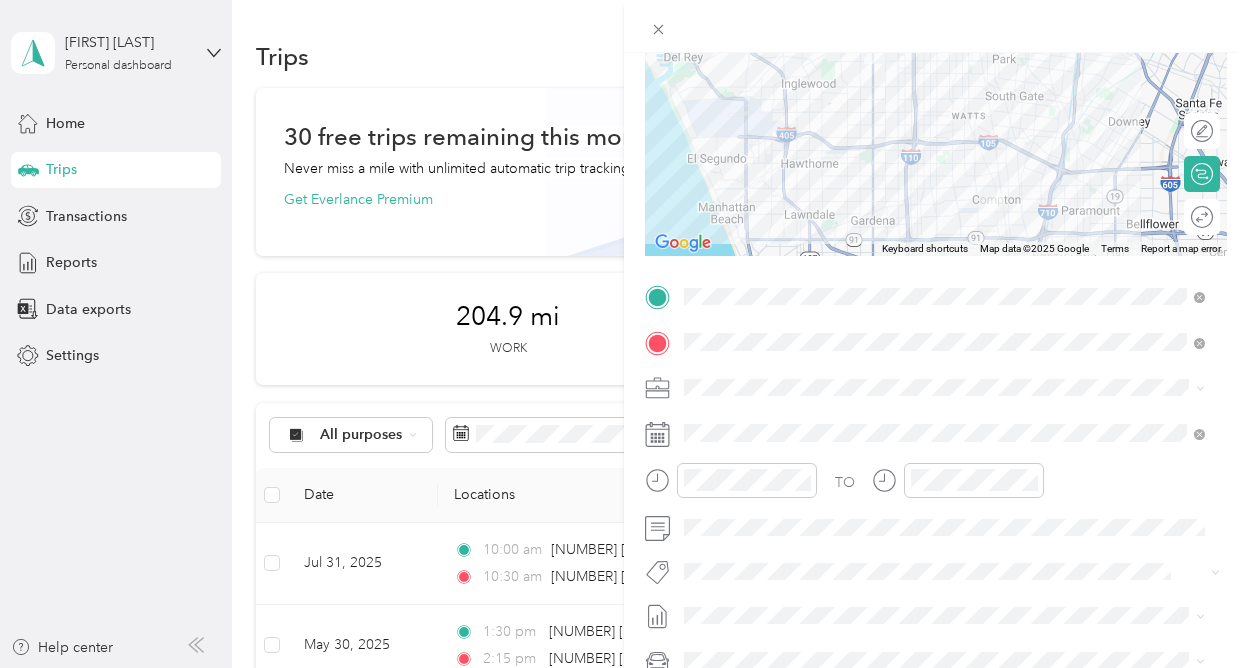 click on "DRP VORS" at bounding box center [944, 208] 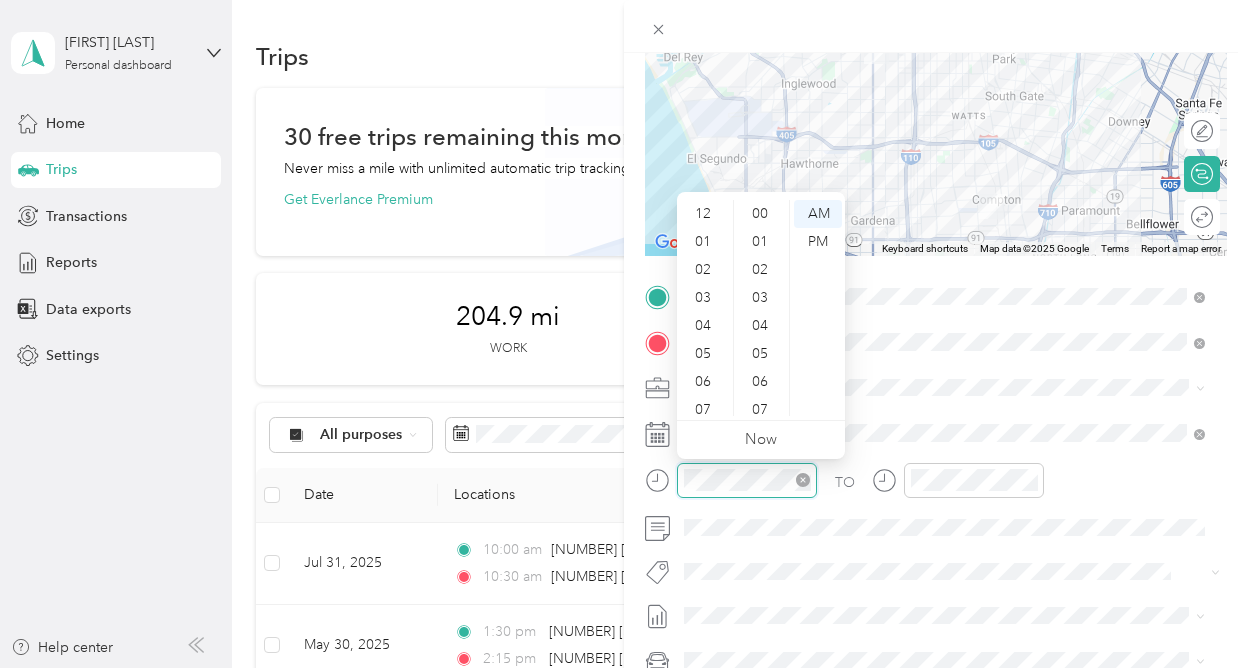 scroll, scrollTop: 1372, scrollLeft: 0, axis: vertical 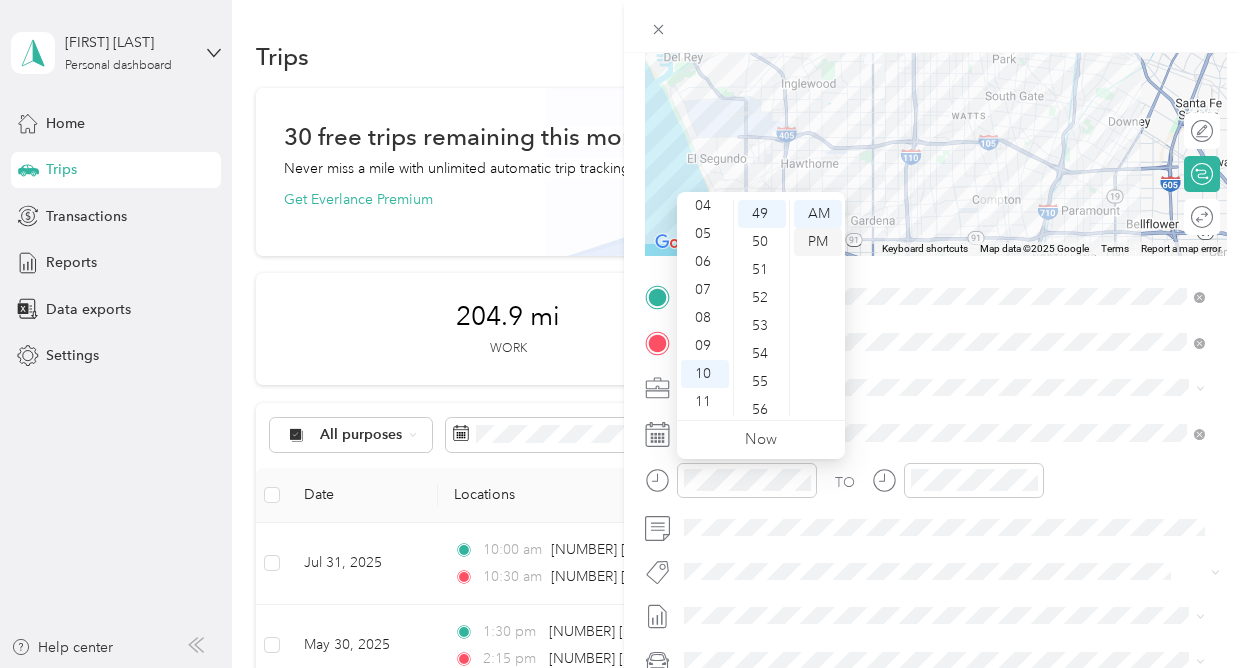 click on "PM" at bounding box center [818, 242] 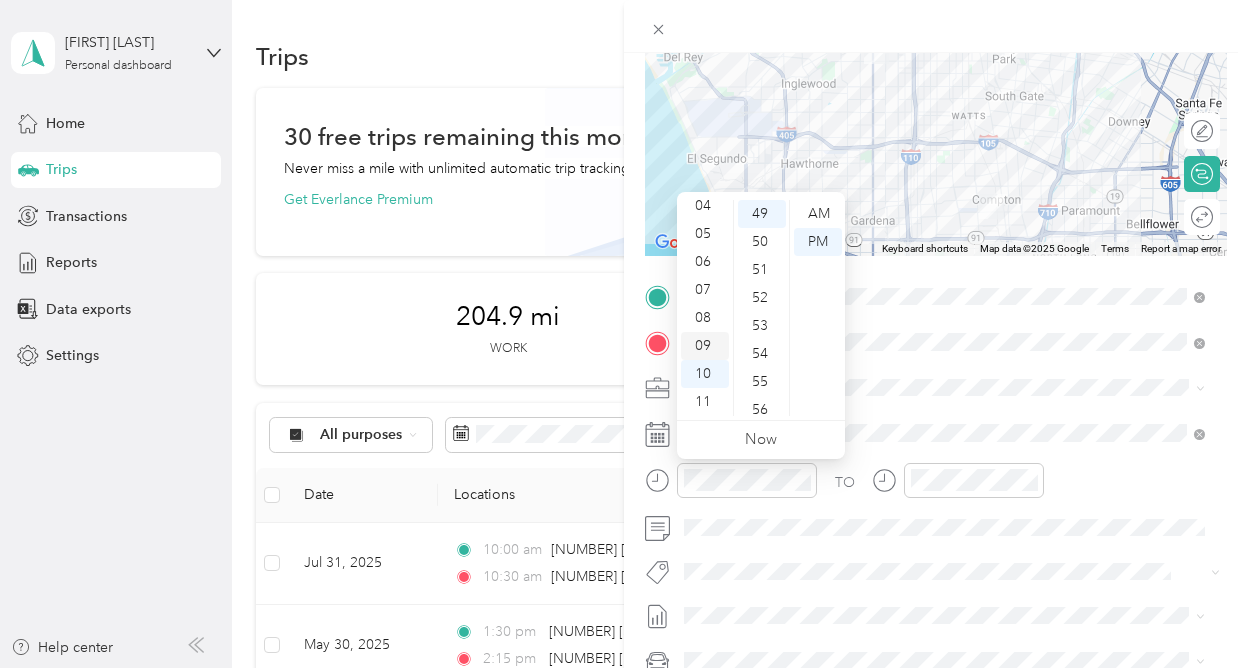 scroll, scrollTop: 0, scrollLeft: 0, axis: both 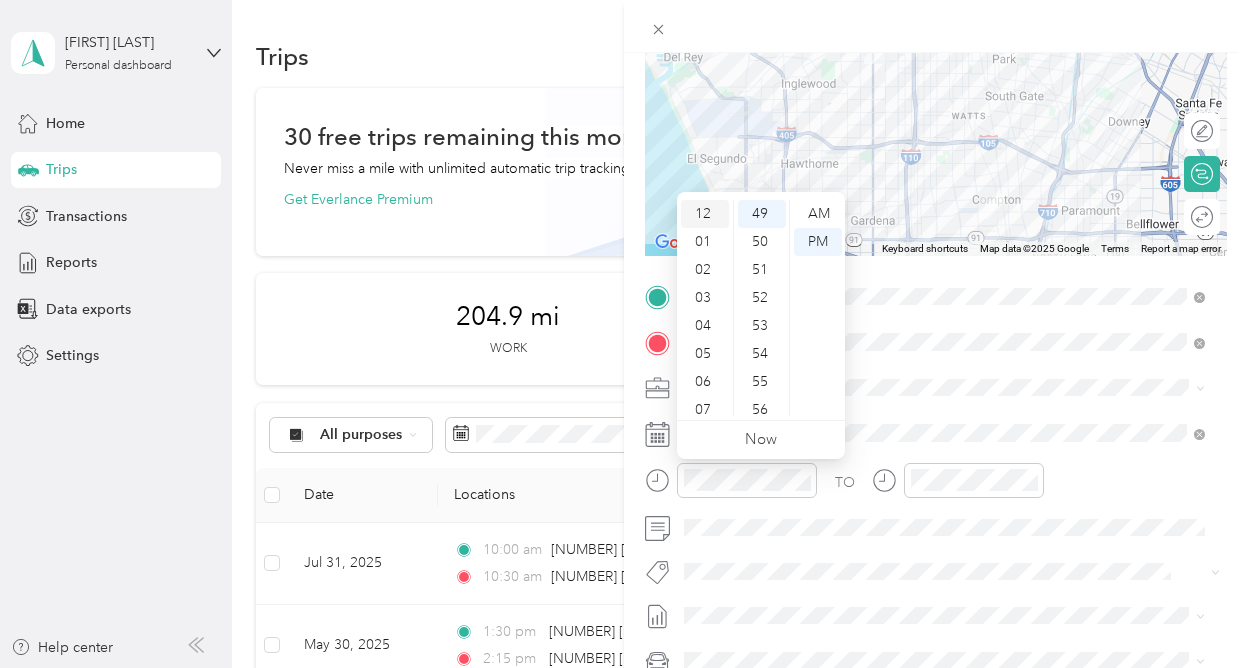 click on "12" at bounding box center [705, 214] 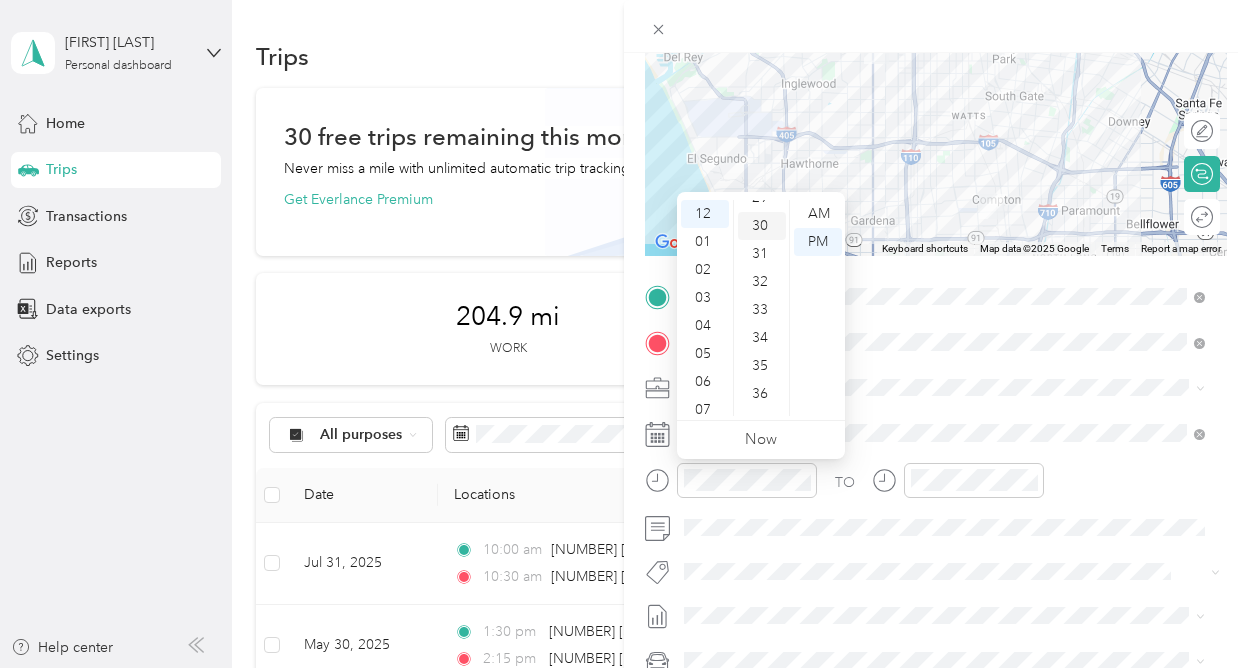 click on "30" at bounding box center (762, 226) 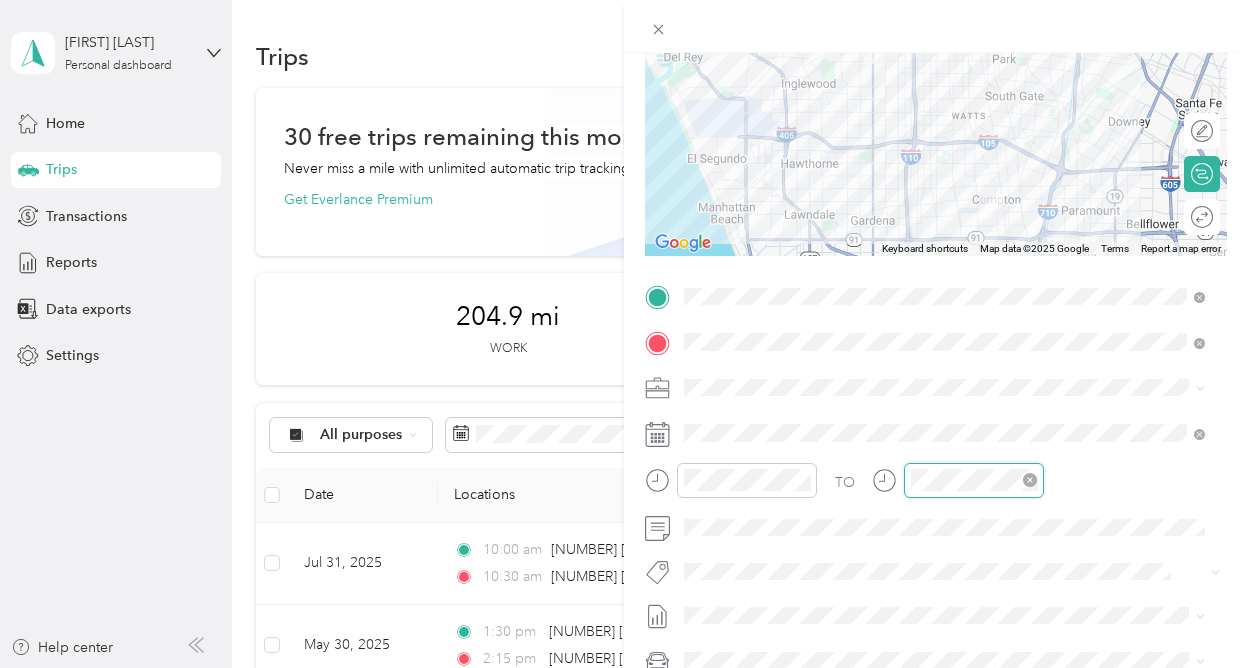 scroll, scrollTop: 120, scrollLeft: 0, axis: vertical 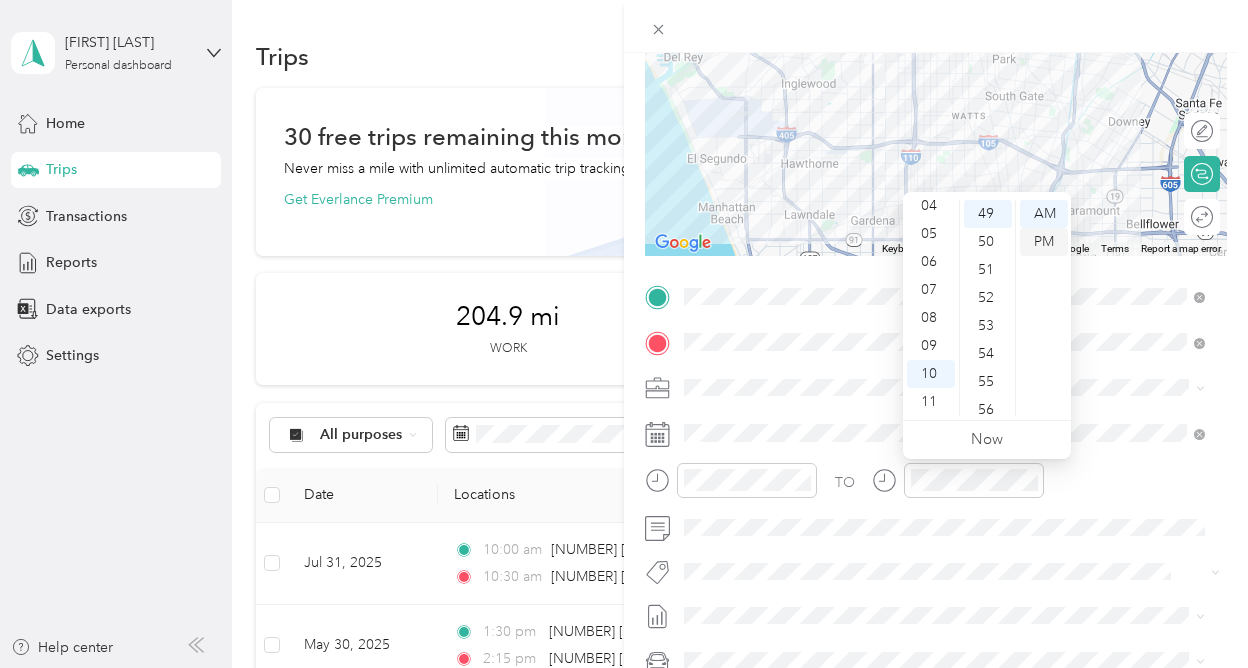 click on "PM" at bounding box center (1044, 242) 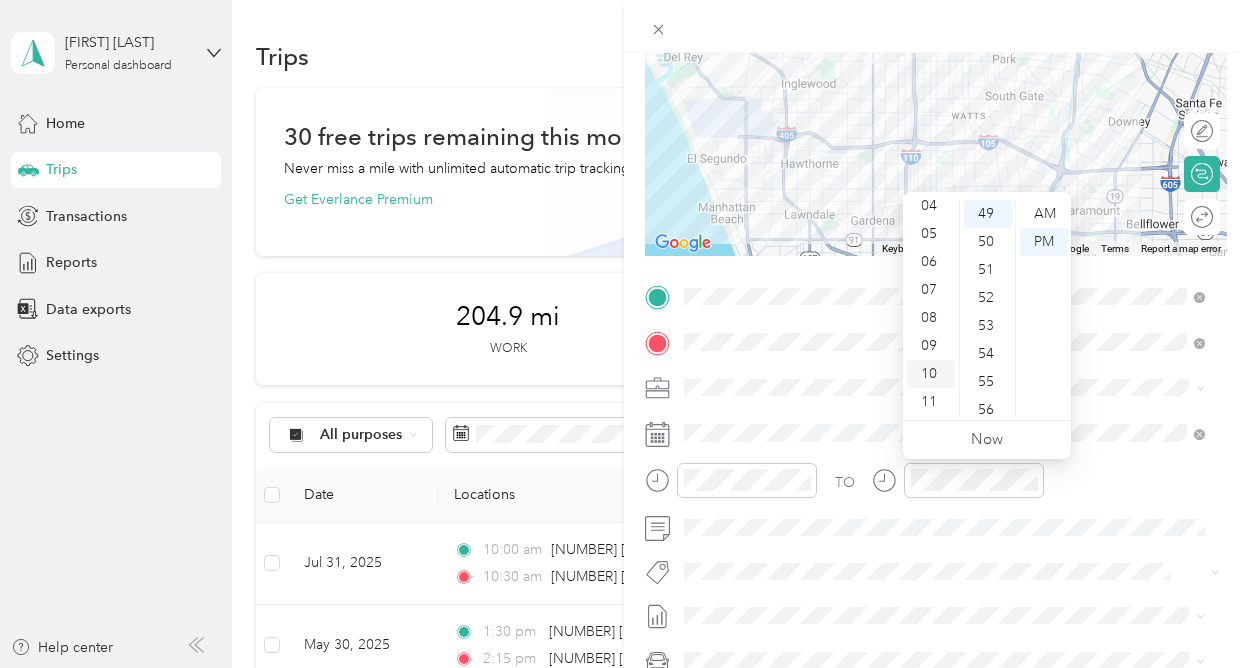 scroll, scrollTop: 0, scrollLeft: 0, axis: both 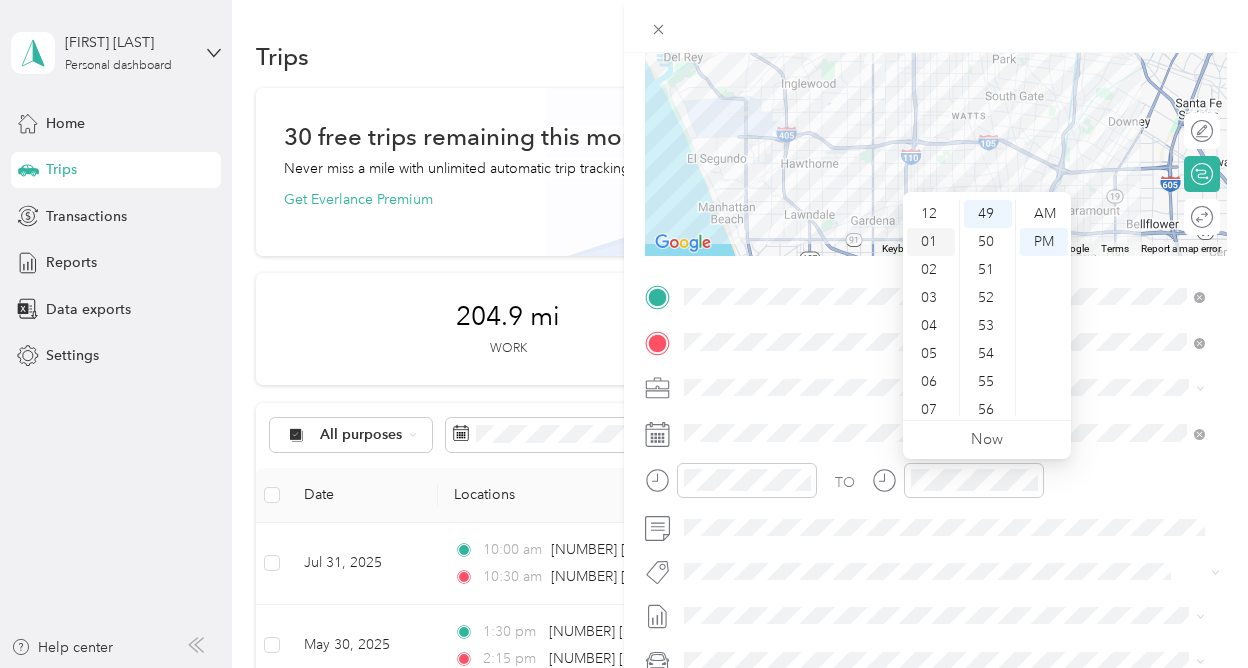 click on "01" at bounding box center [931, 242] 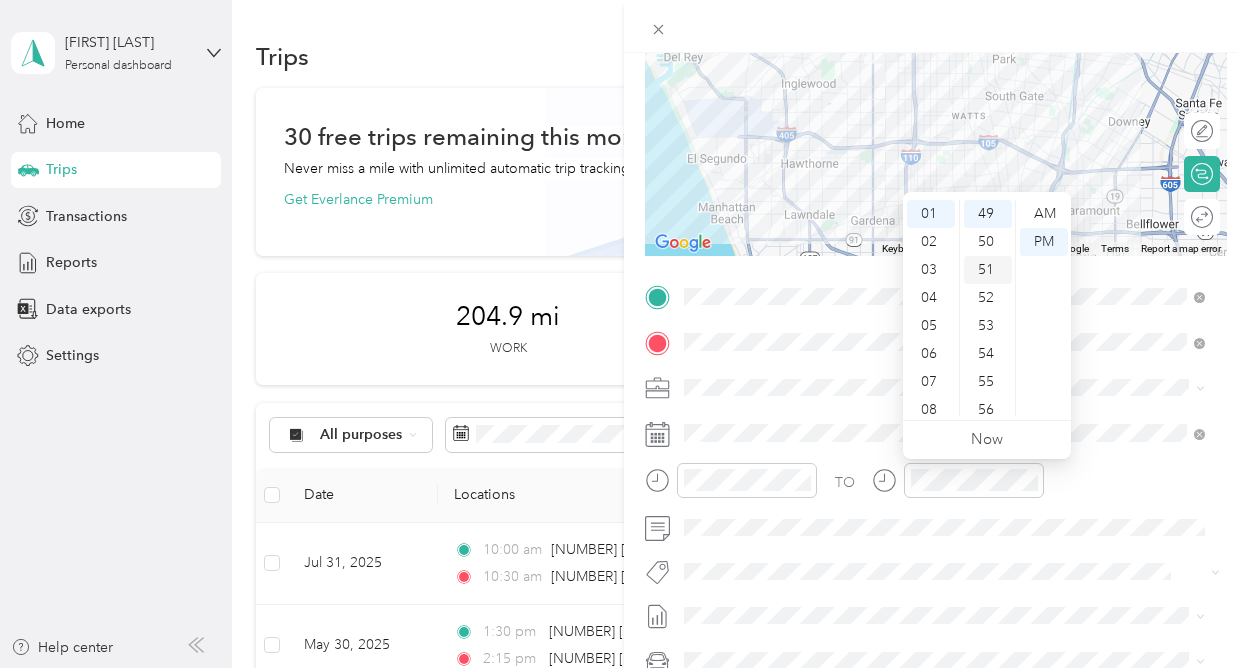 scroll, scrollTop: 28, scrollLeft: 0, axis: vertical 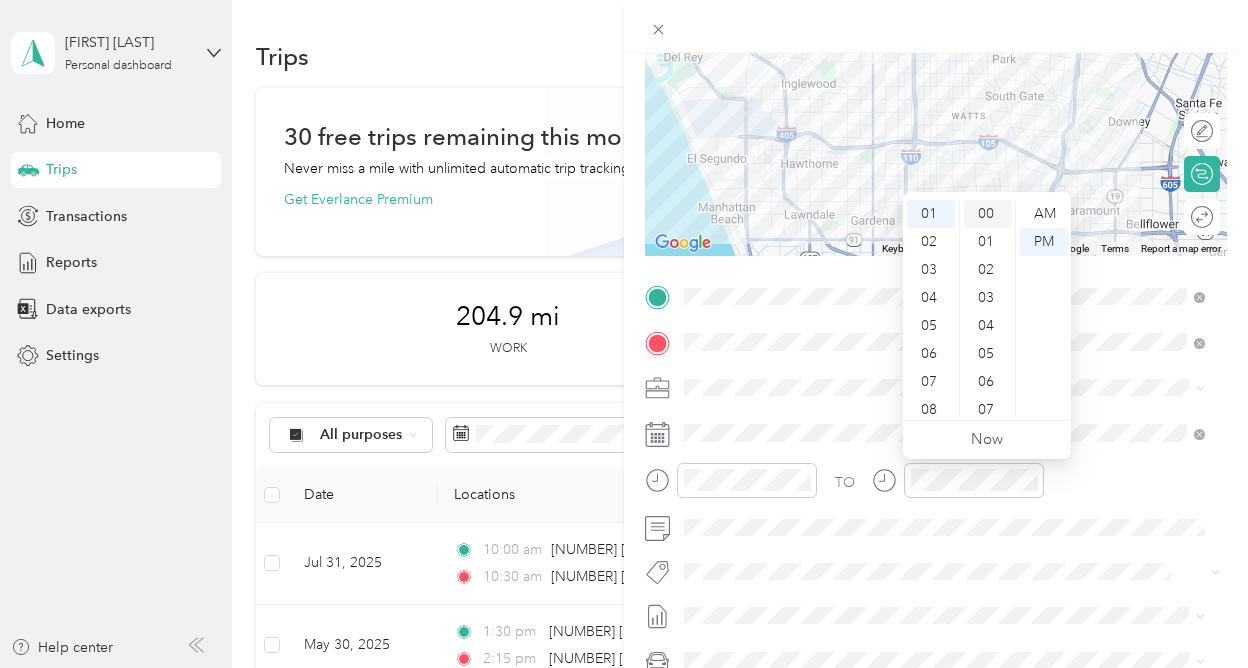click on "00" at bounding box center (988, 214) 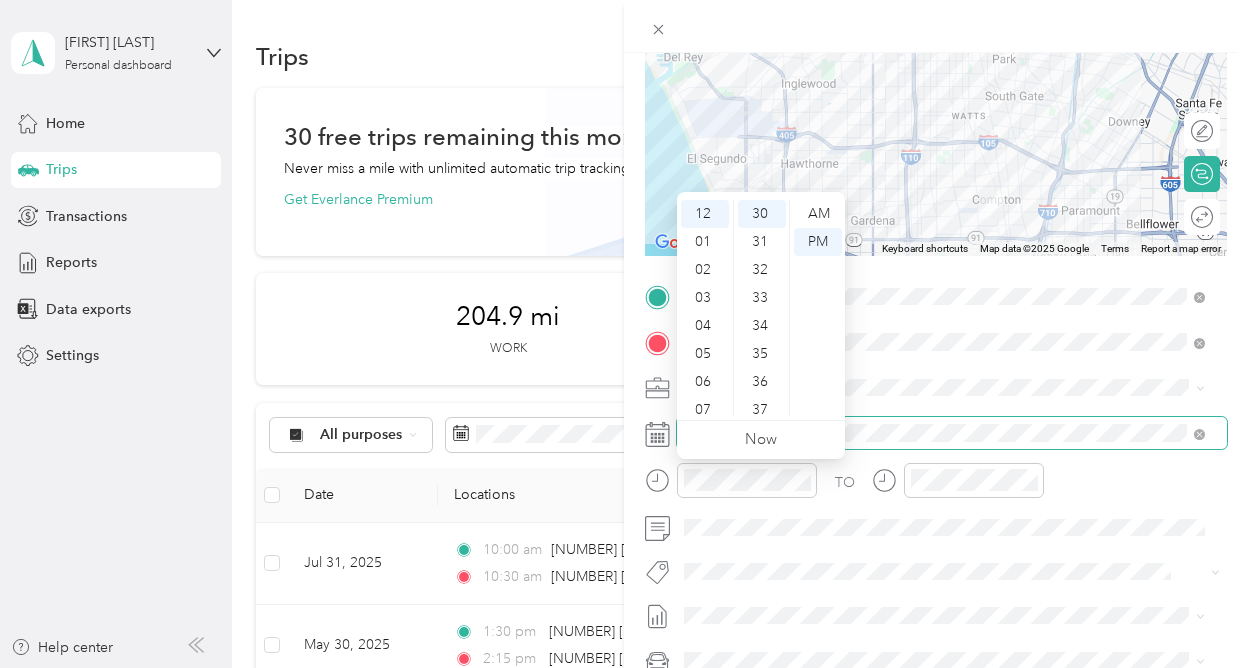click at bounding box center (952, 433) 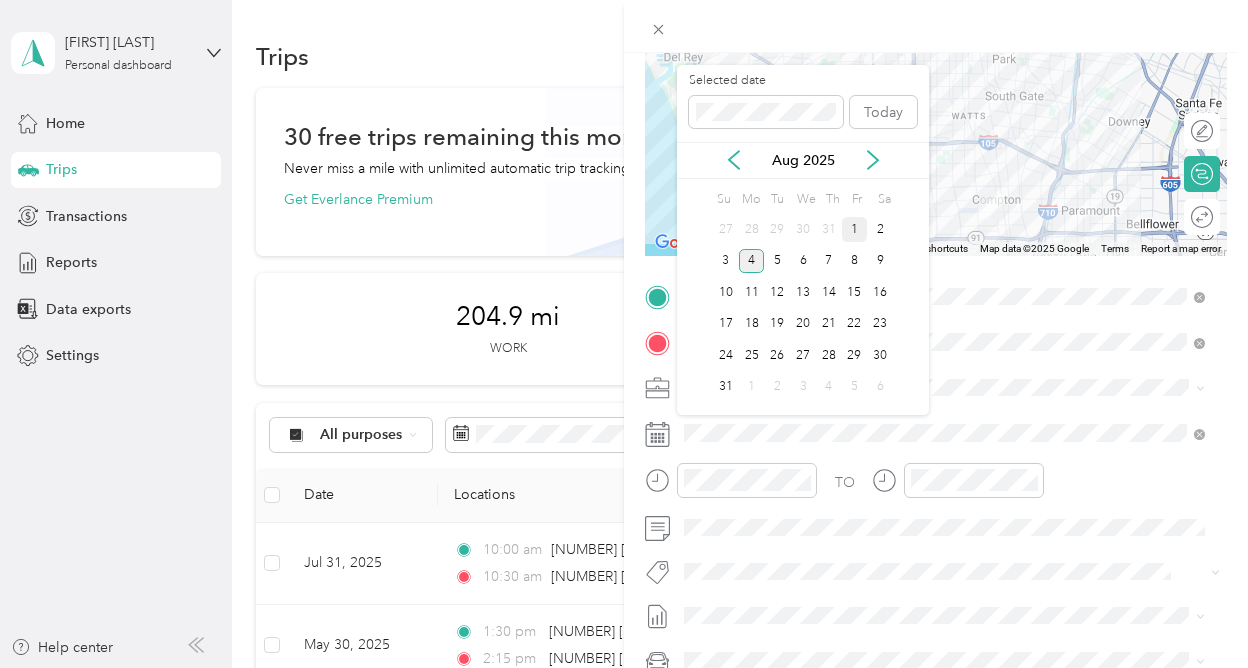 click on "1" at bounding box center (855, 229) 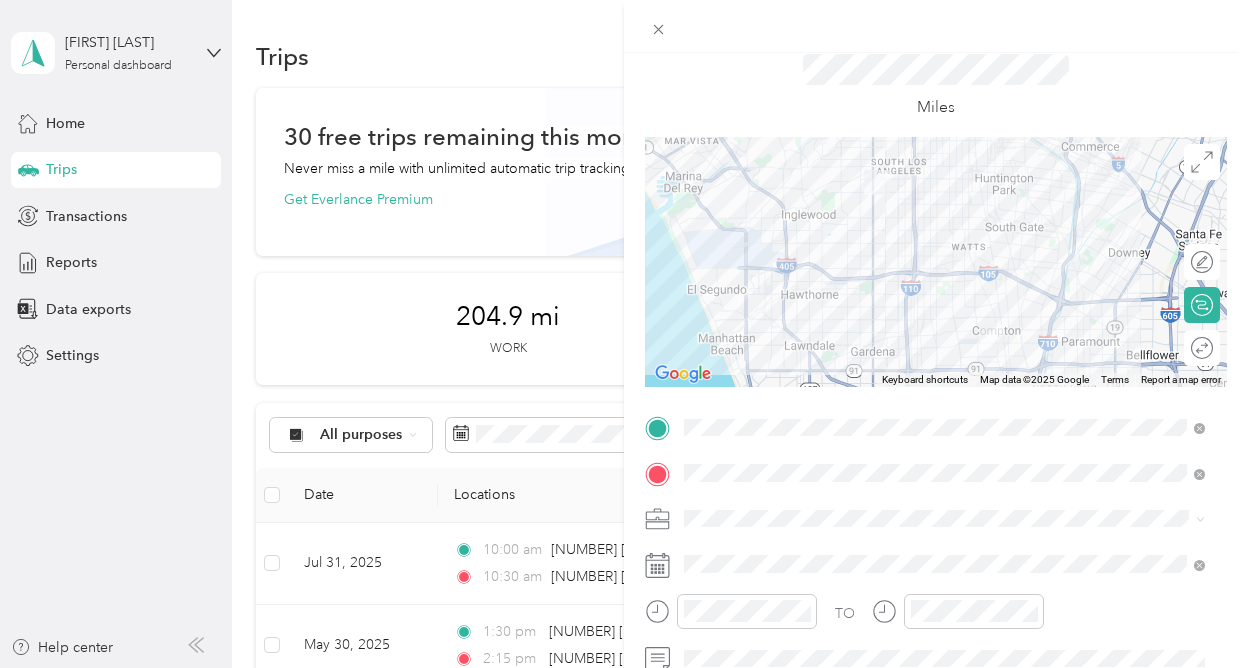 scroll, scrollTop: 51, scrollLeft: 0, axis: vertical 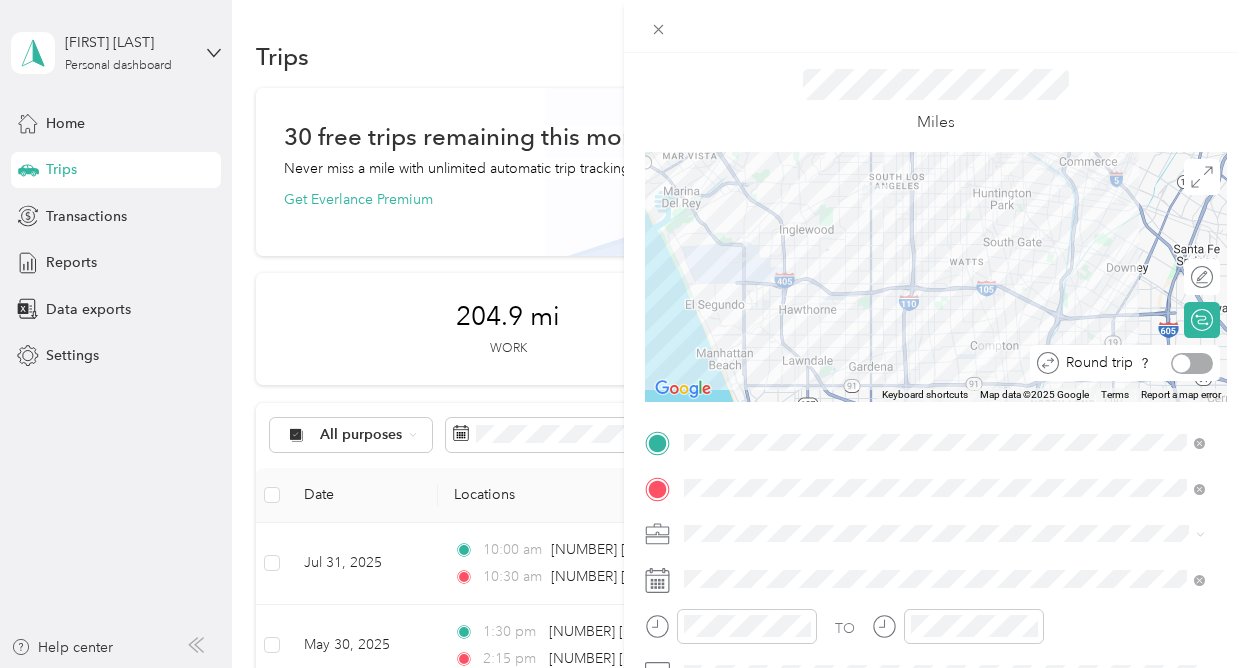 click at bounding box center [1192, 363] 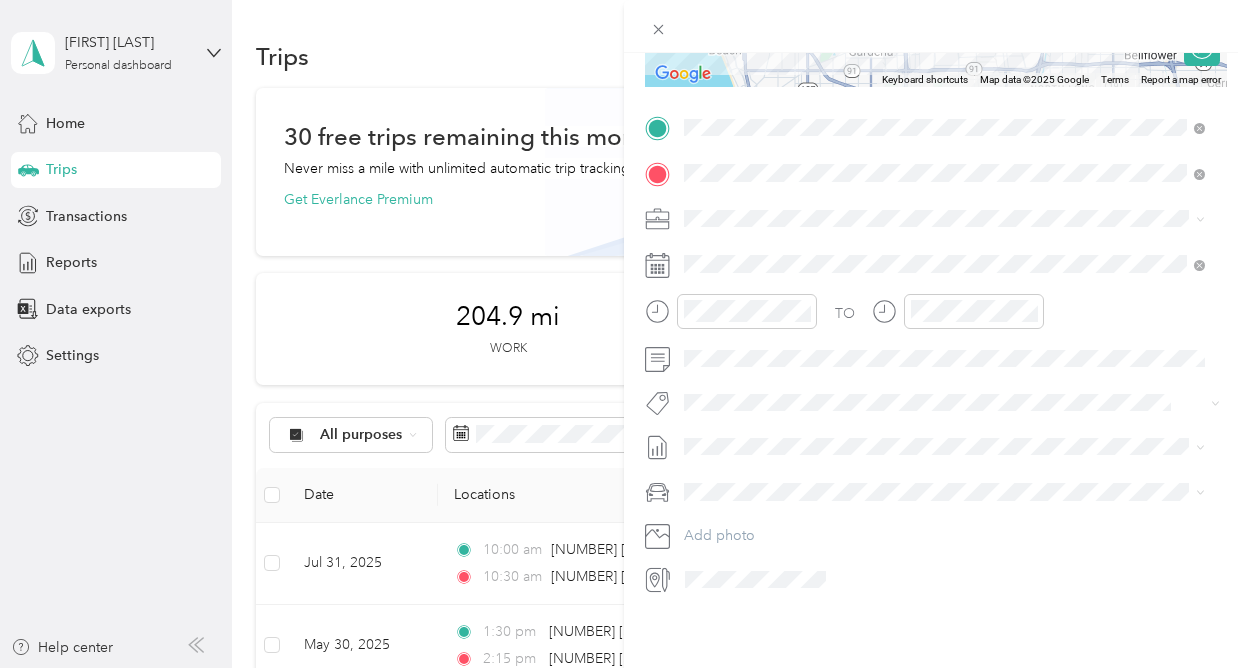 scroll, scrollTop: 0, scrollLeft: 0, axis: both 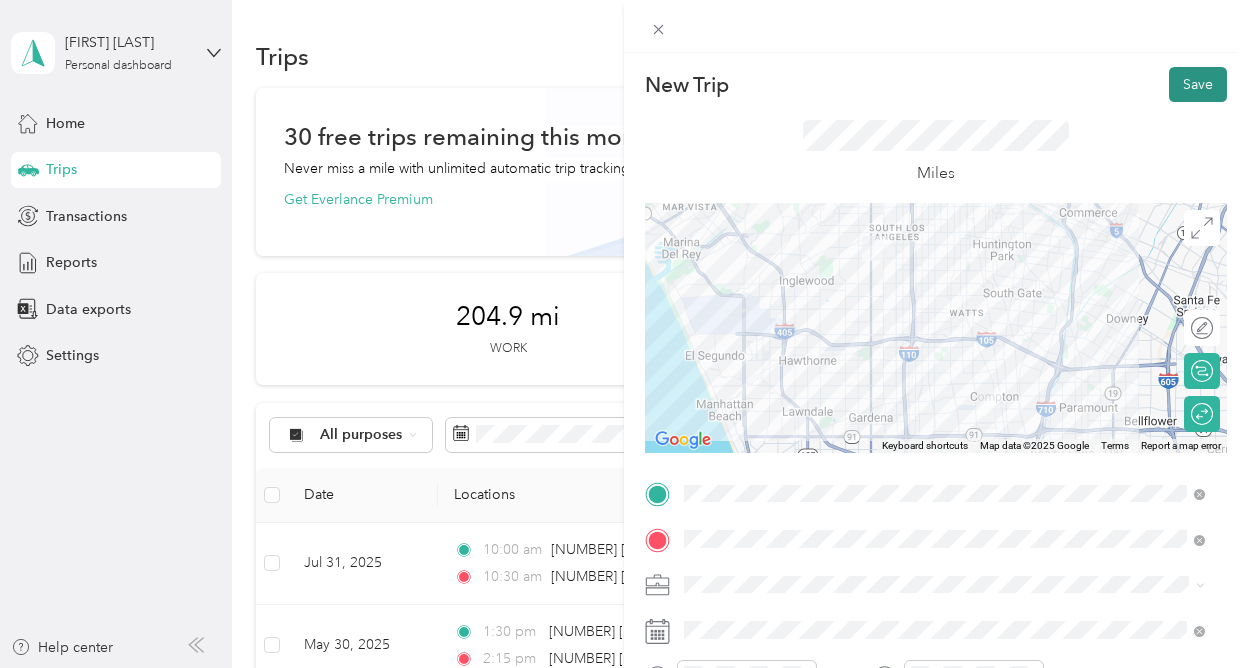 click on "Save" at bounding box center [1198, 84] 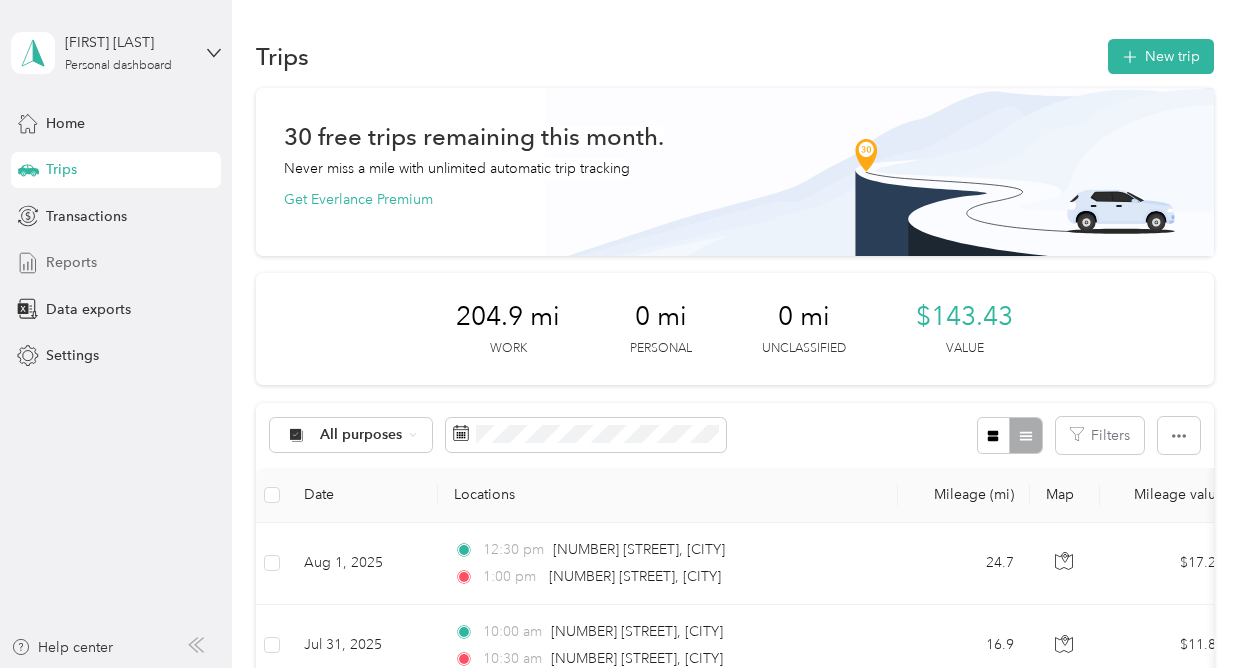 click on "Reports" at bounding box center [71, 262] 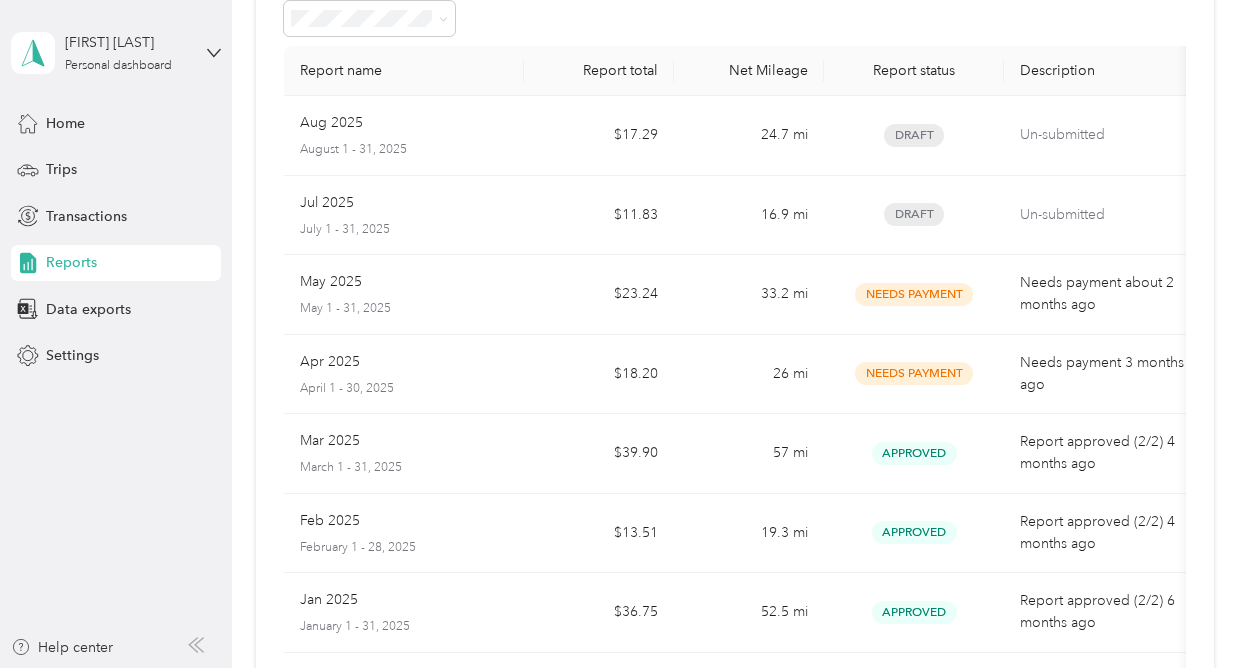 scroll, scrollTop: 116, scrollLeft: 0, axis: vertical 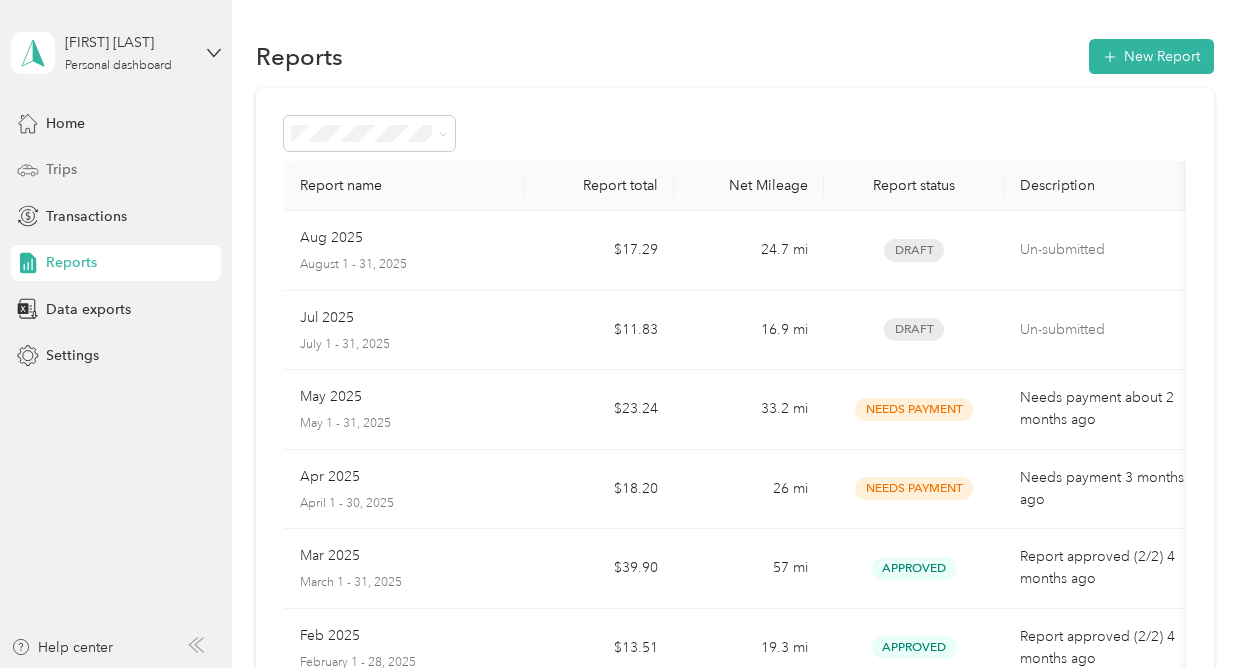 click on "Trips" at bounding box center (116, 170) 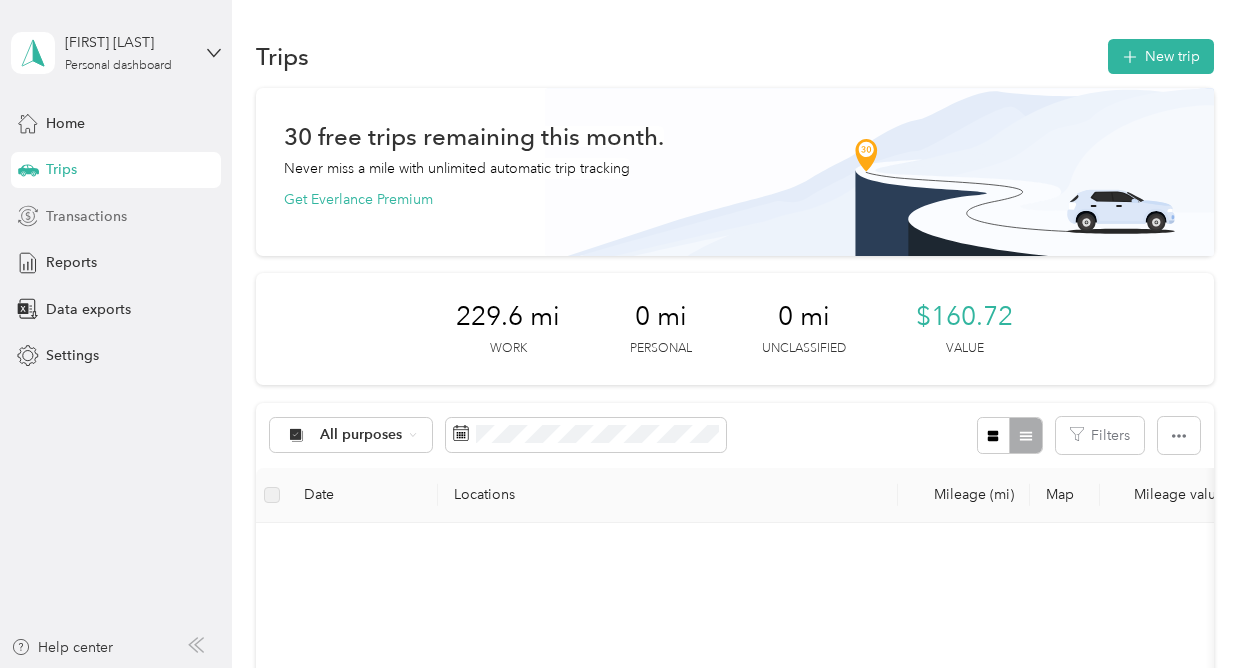 click on "Transactions" at bounding box center (86, 216) 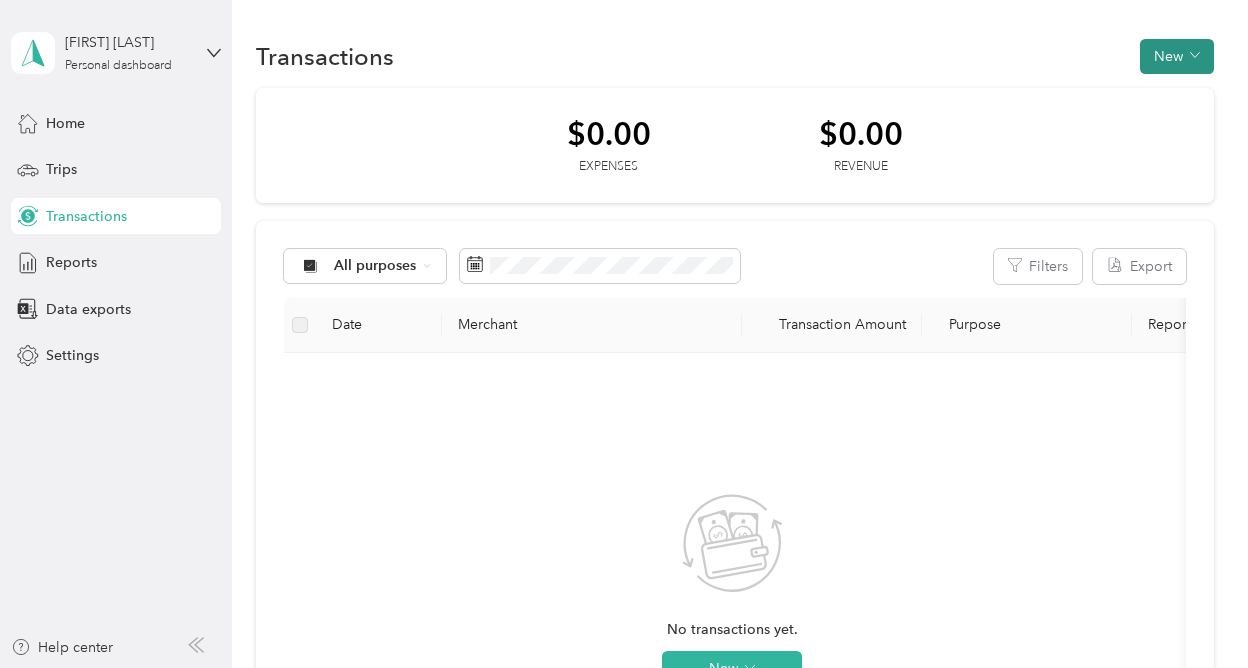 click 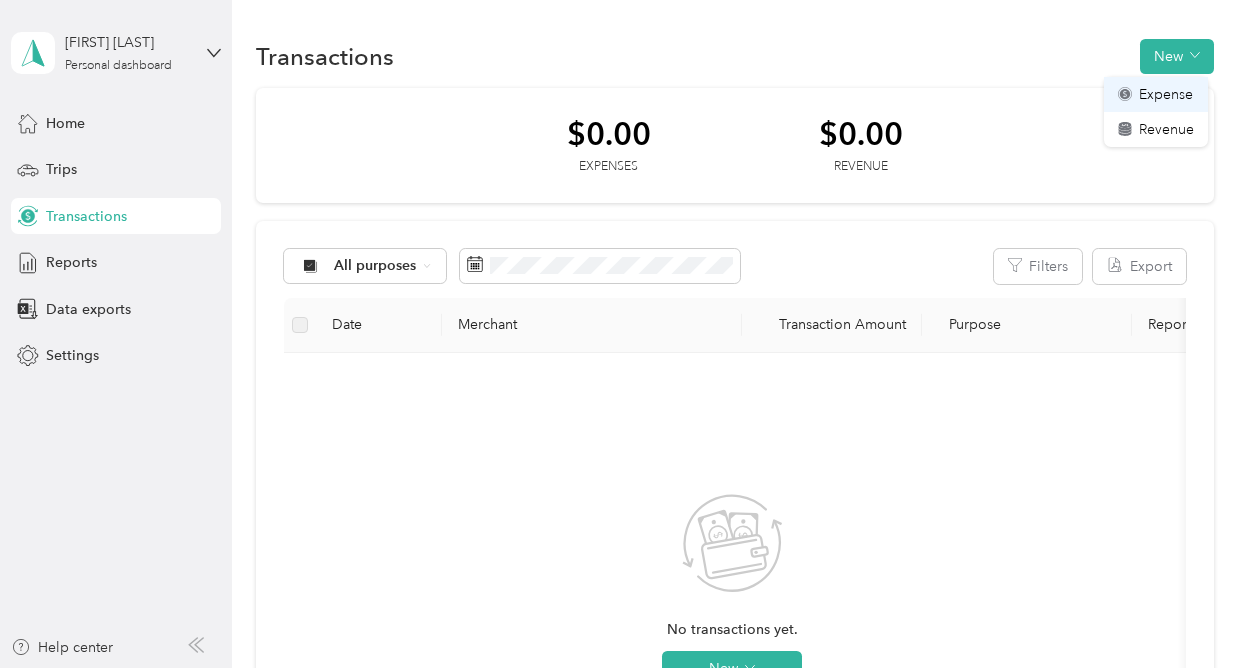 click on "Expense" at bounding box center (1166, 94) 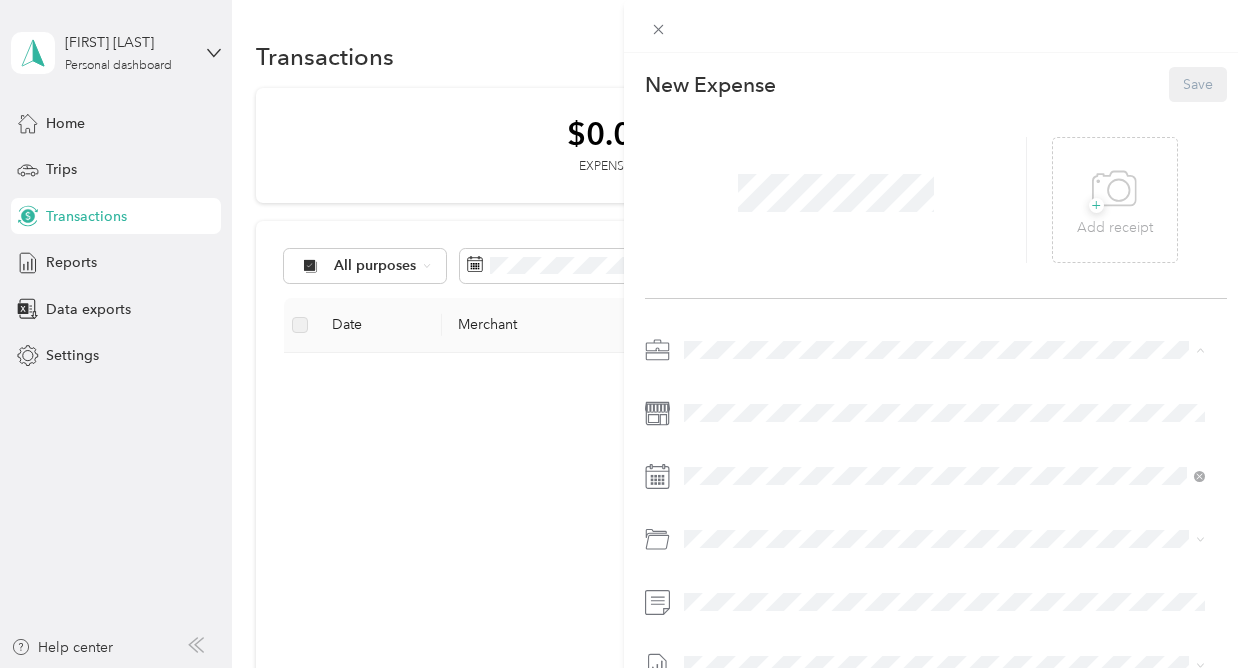 click on "+ Add receipt" at bounding box center (936, 200) 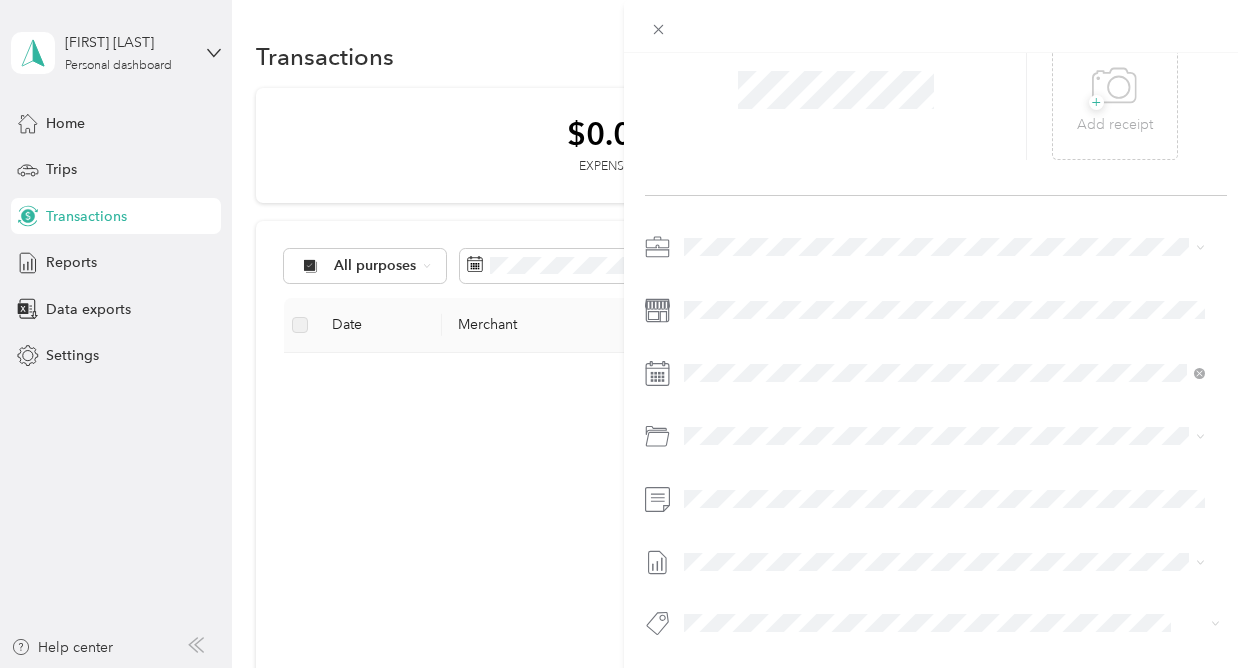 scroll, scrollTop: 0, scrollLeft: 0, axis: both 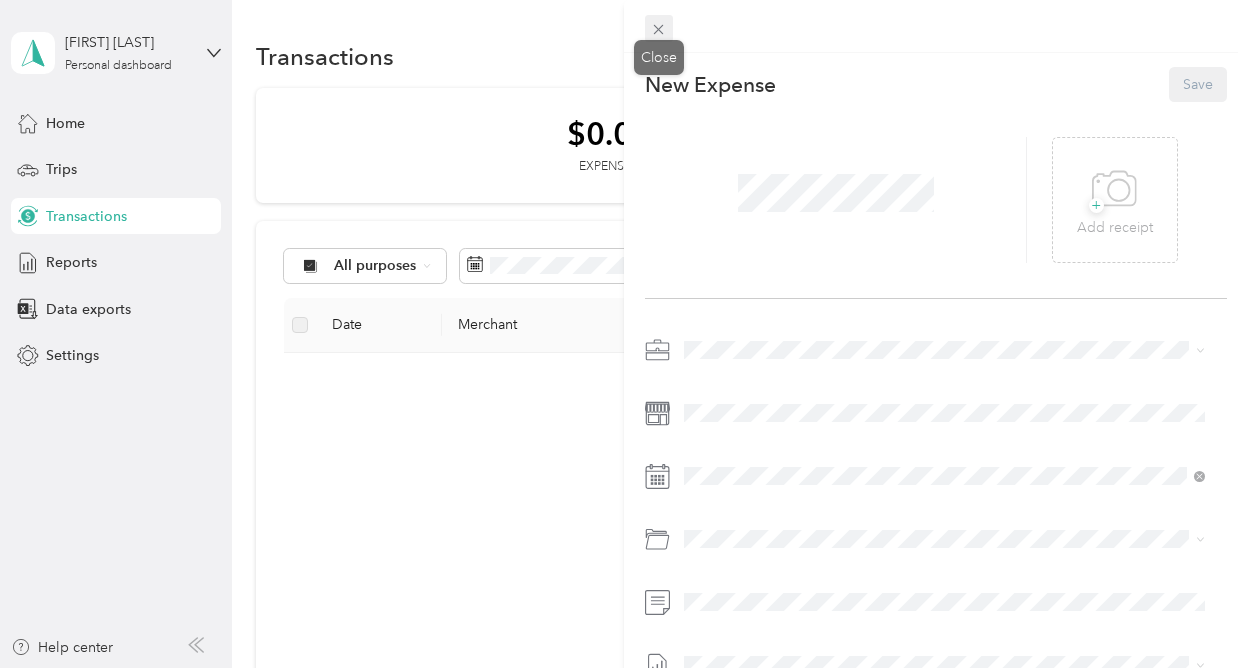 click 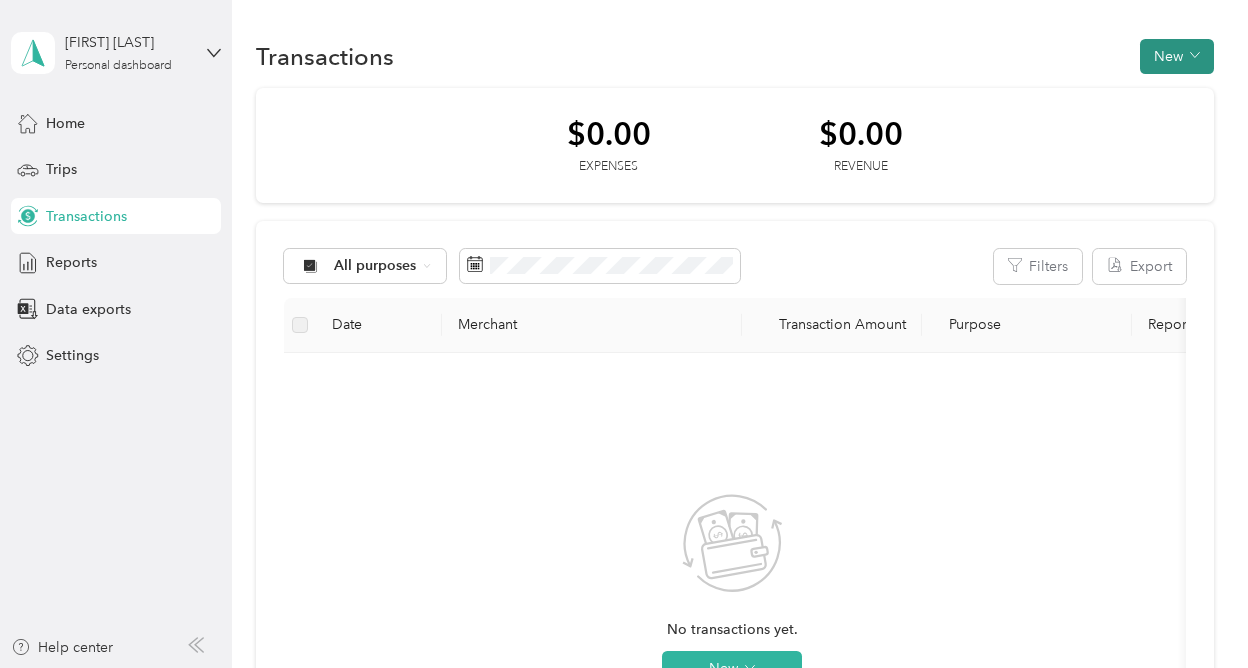 click on "New" at bounding box center [1177, 56] 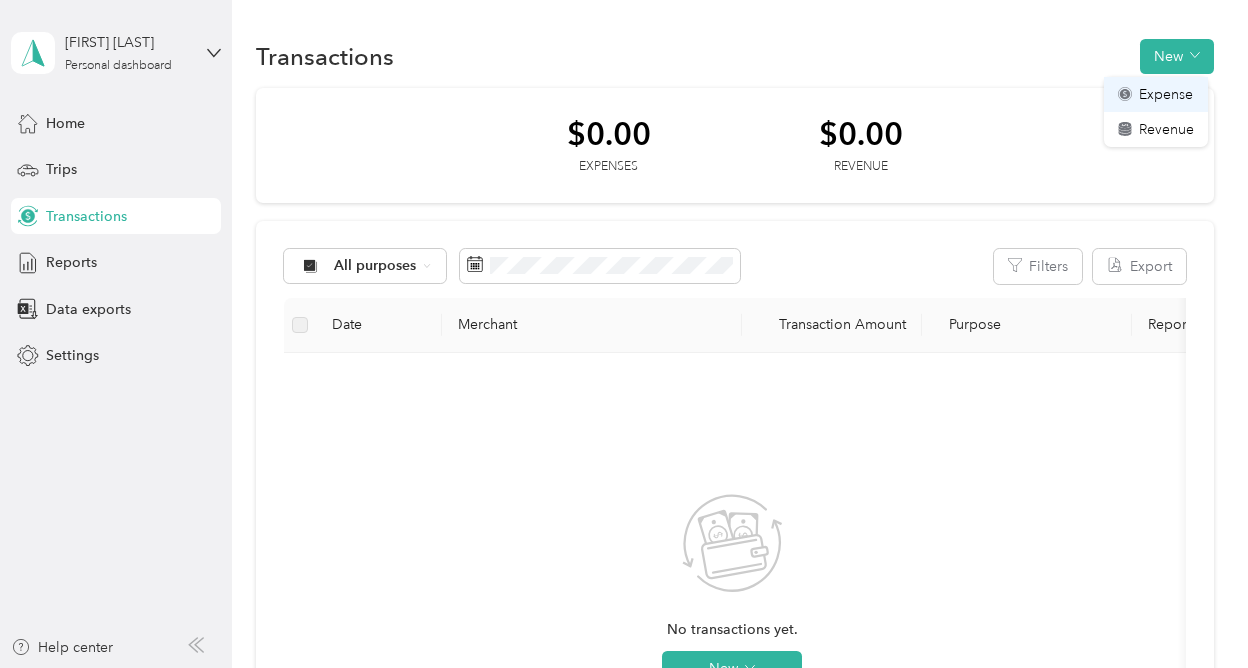click on "Expense" at bounding box center (1166, 94) 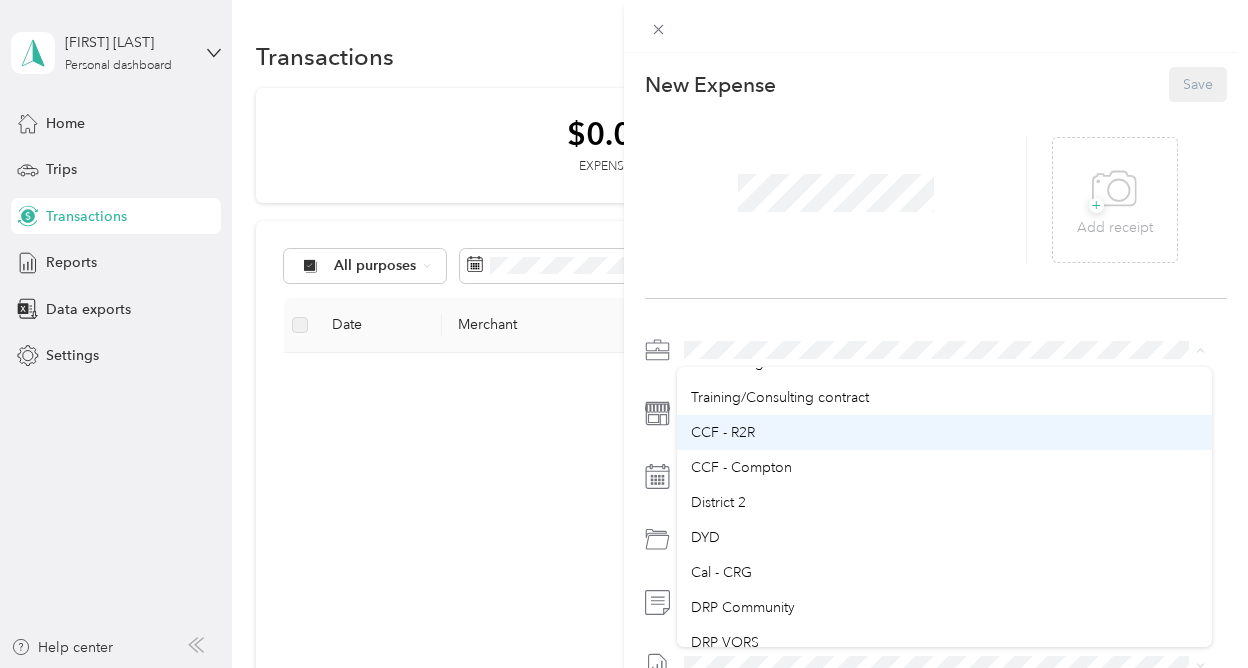 scroll, scrollTop: 0, scrollLeft: 0, axis: both 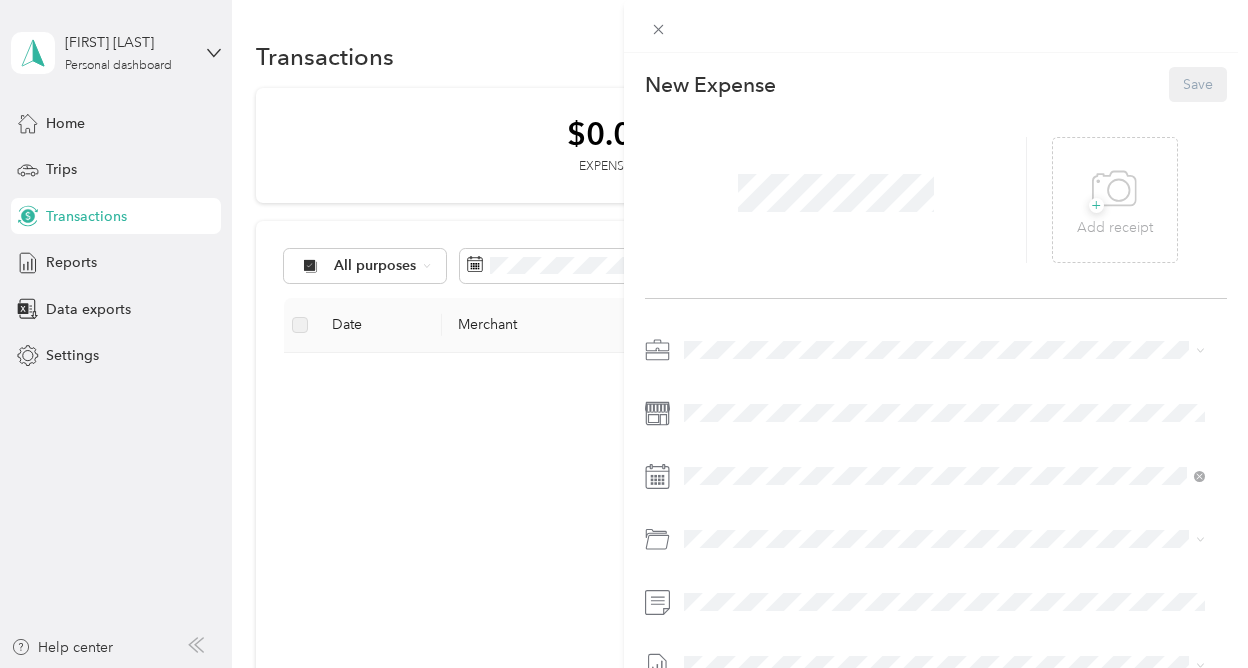 click on "+ Add receipt" at bounding box center [936, 200] 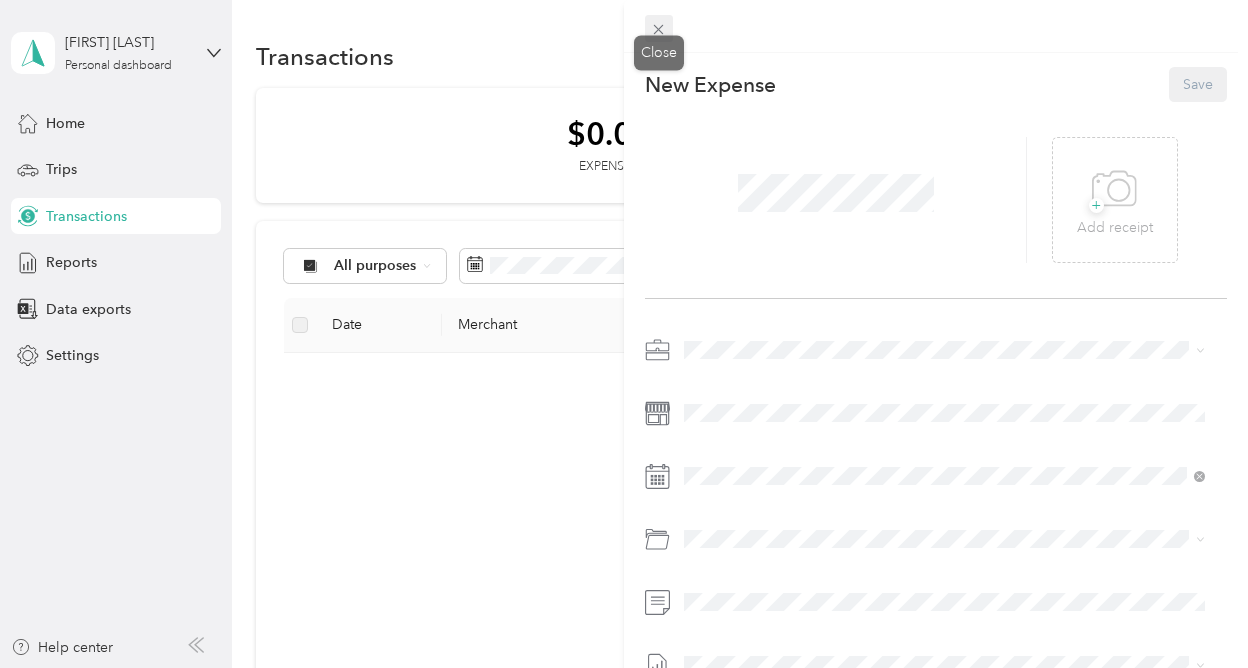 click 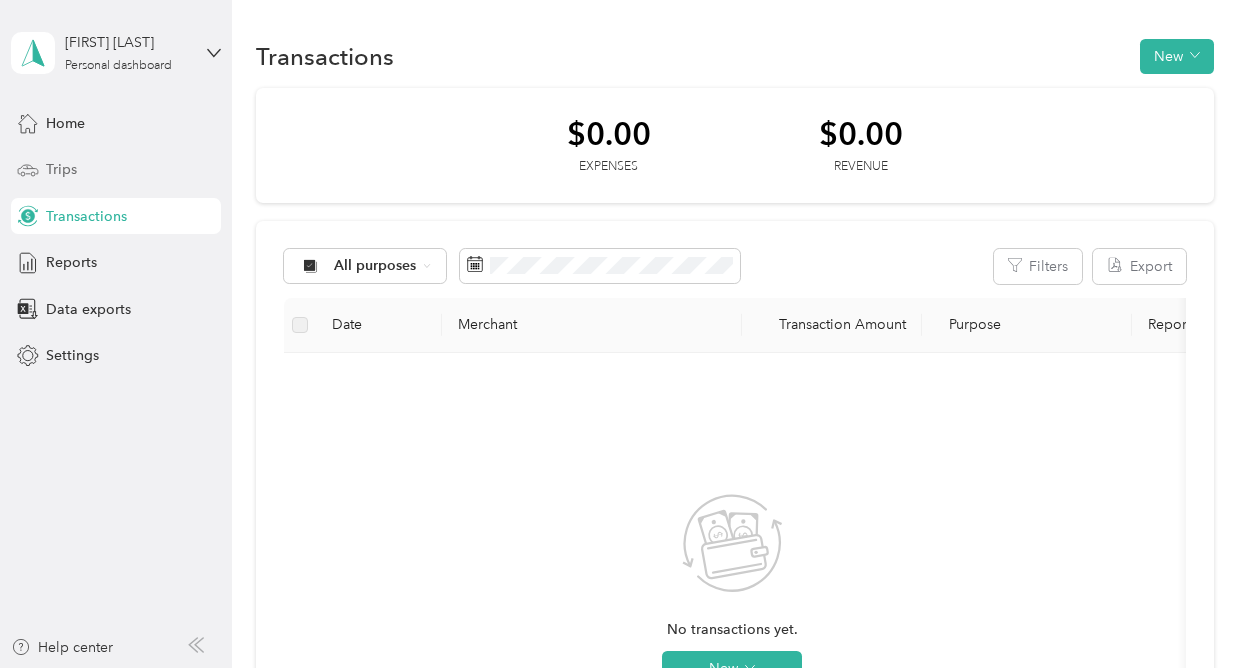click on "Trips" at bounding box center [116, 170] 